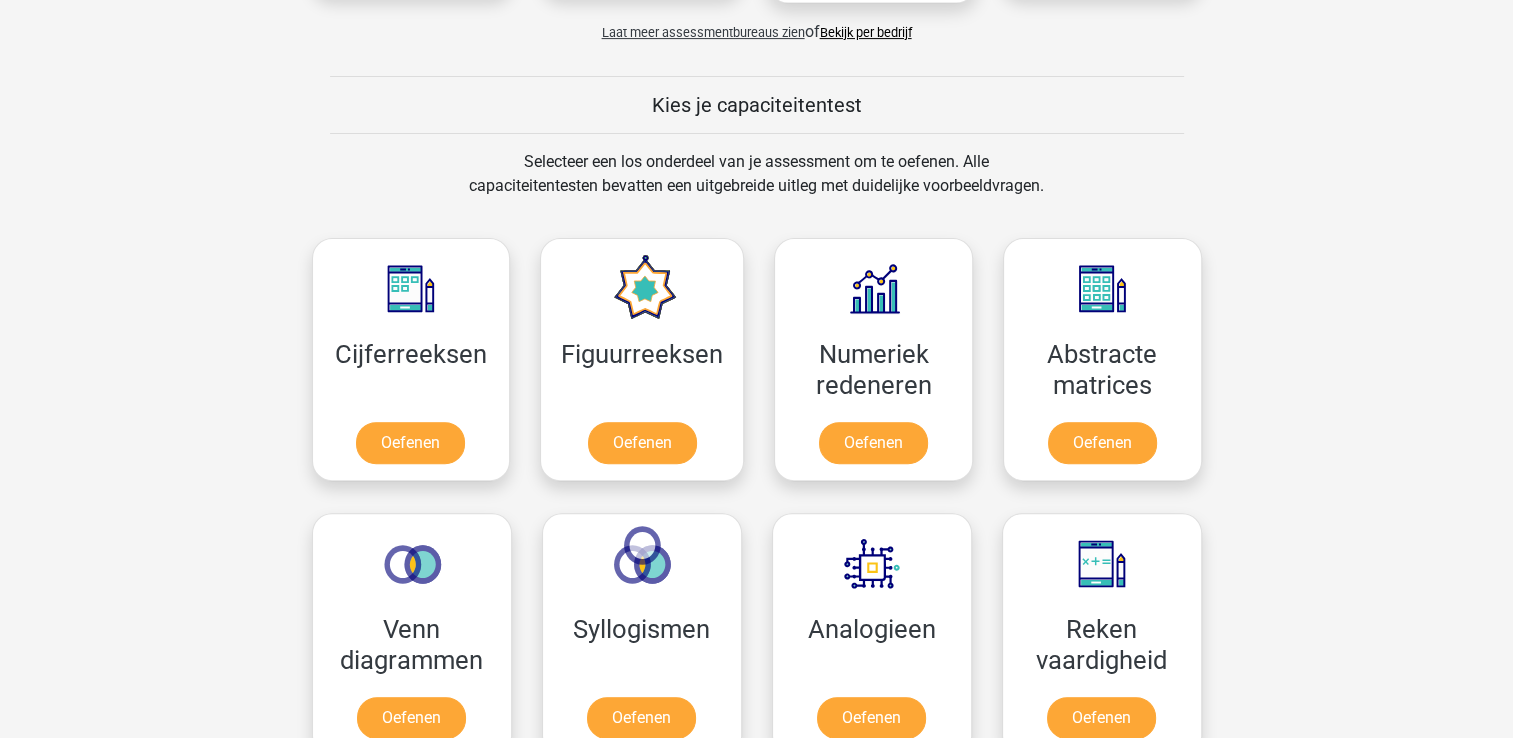 scroll, scrollTop: 800, scrollLeft: 0, axis: vertical 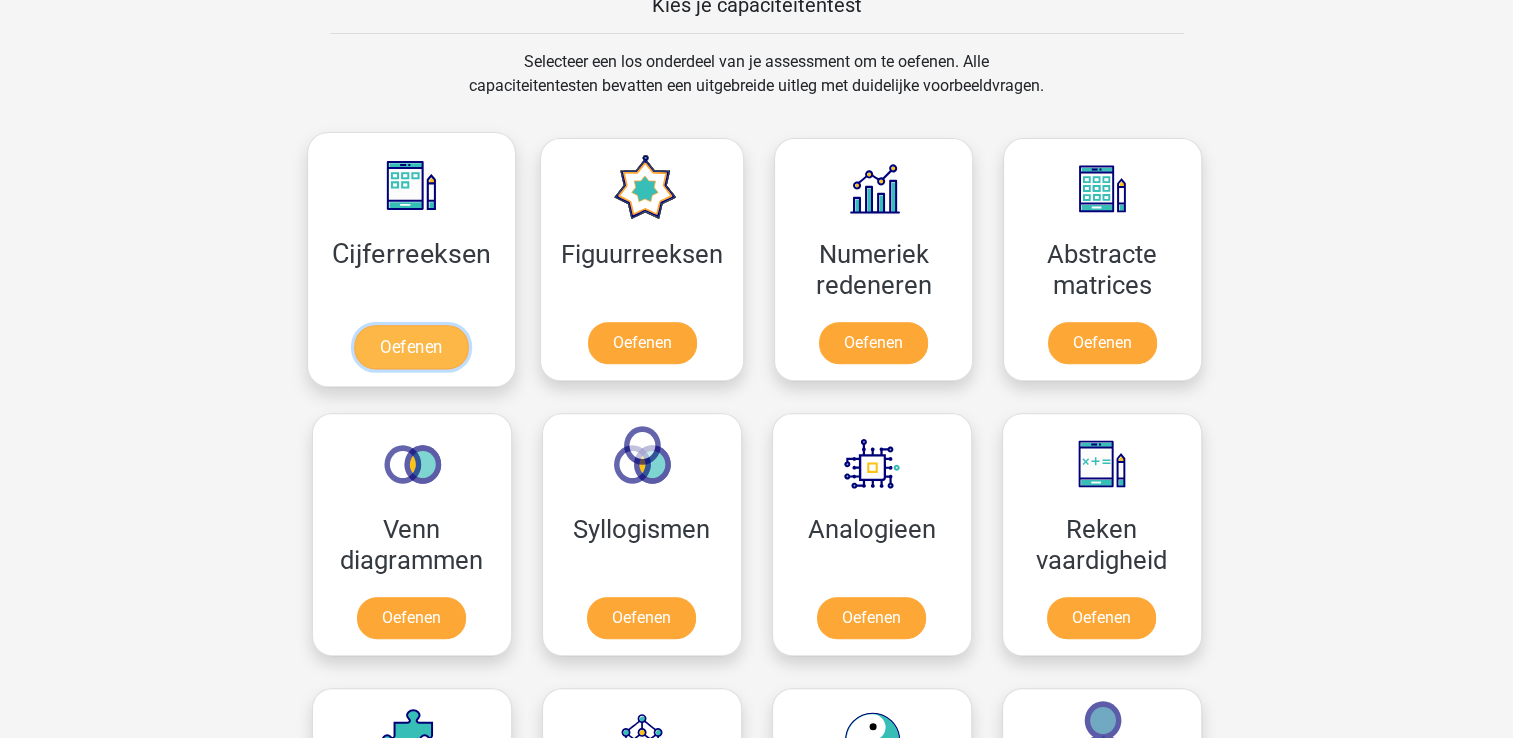click on "Oefenen" at bounding box center [411, 347] 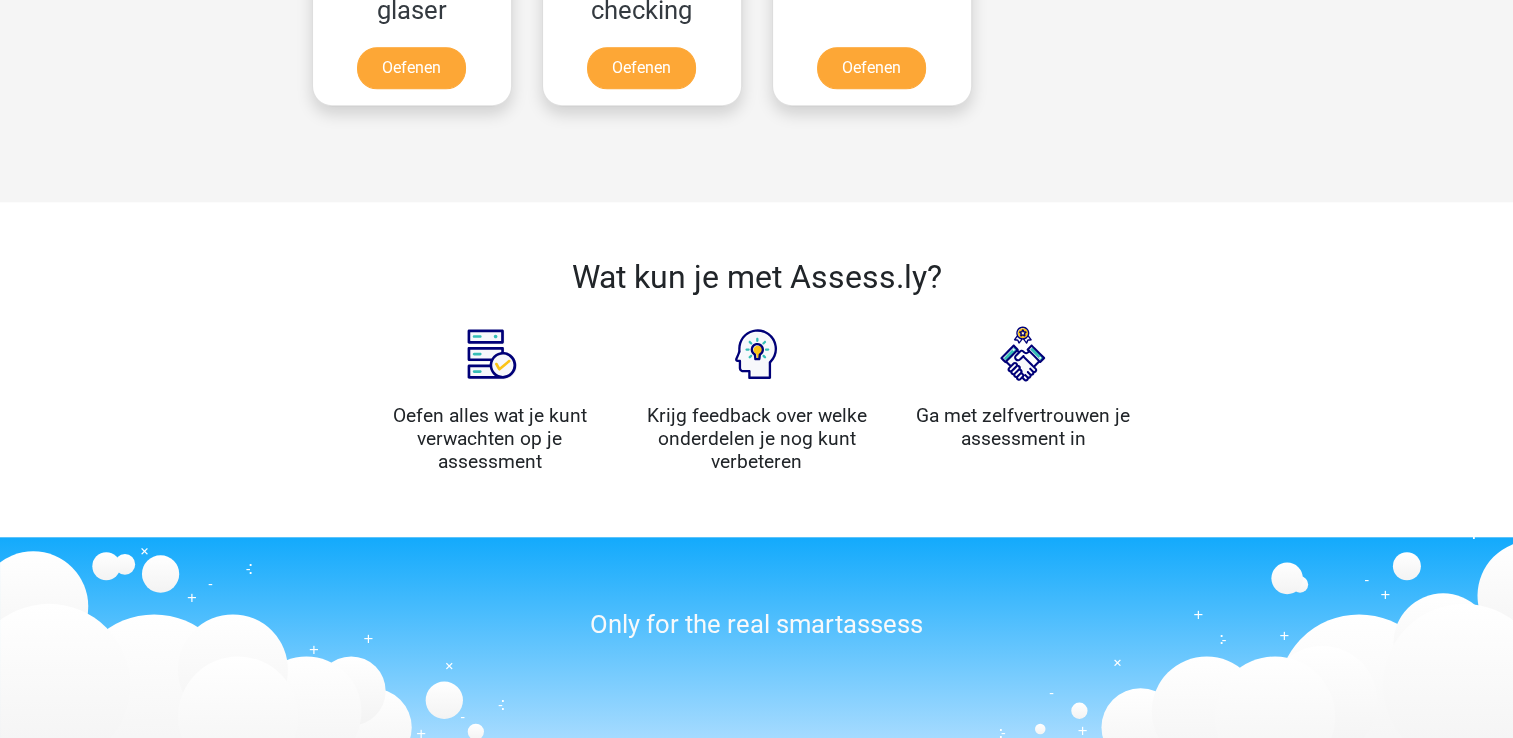 scroll, scrollTop: 1600, scrollLeft: 0, axis: vertical 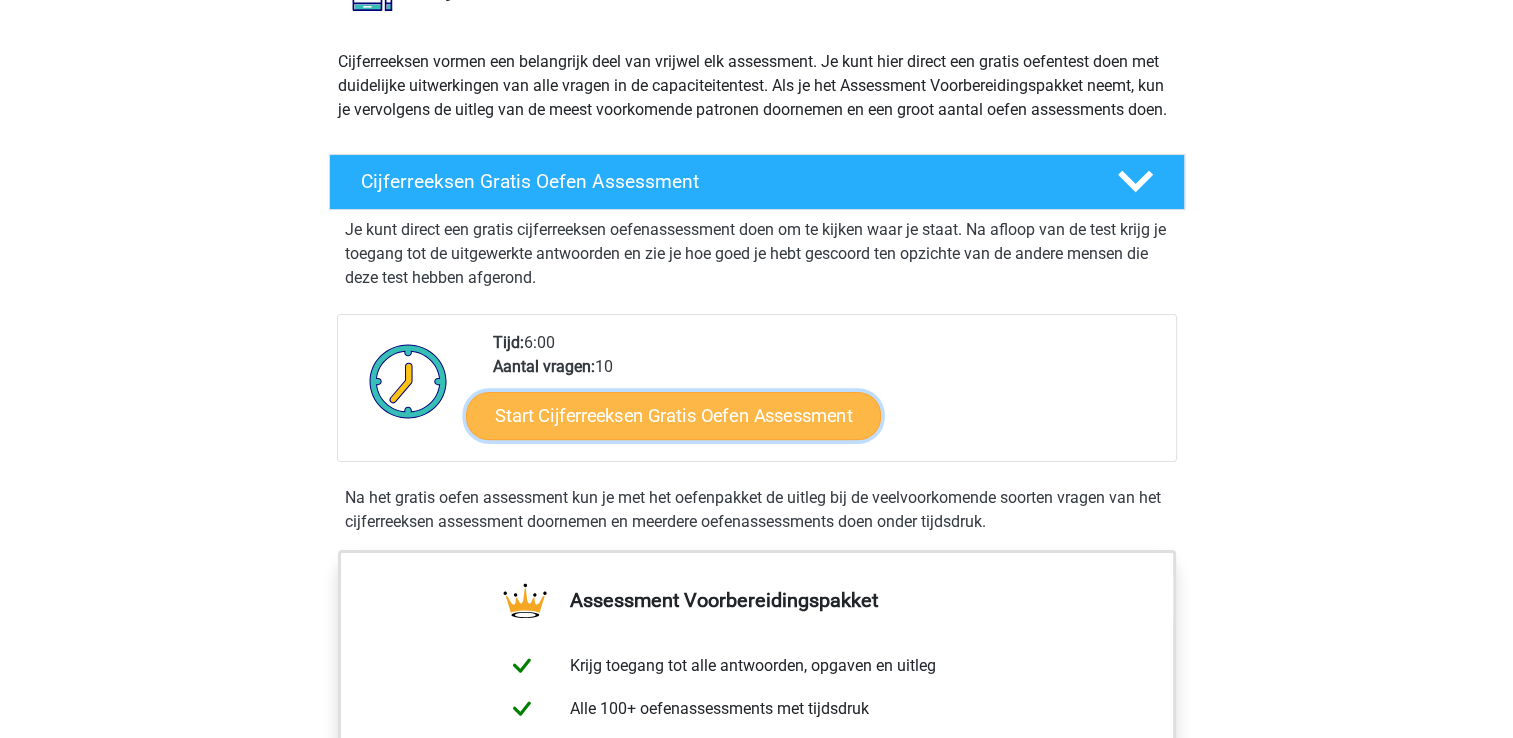 click on "Start Cijferreeksen
Gratis Oefen Assessment" at bounding box center (673, 415) 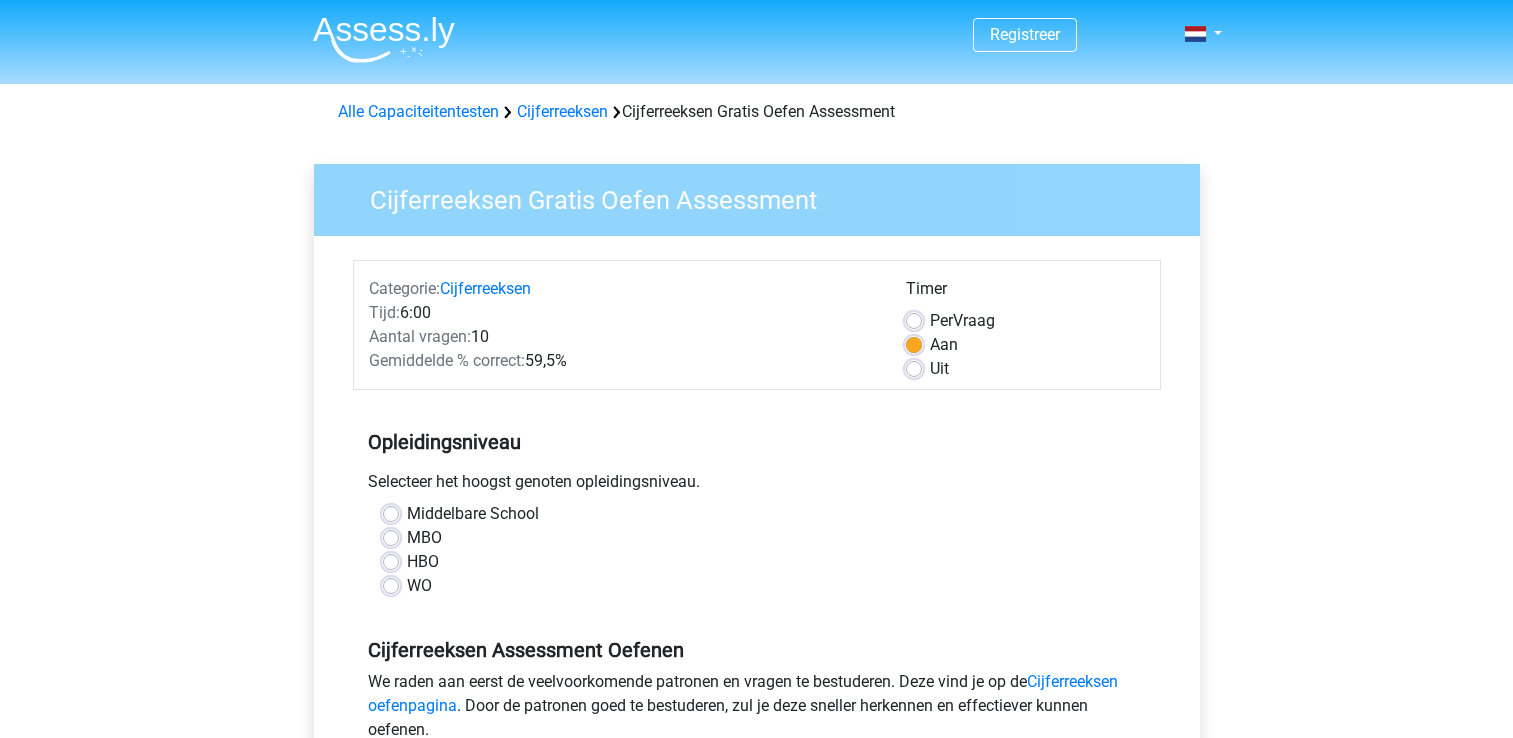 scroll, scrollTop: 0, scrollLeft: 0, axis: both 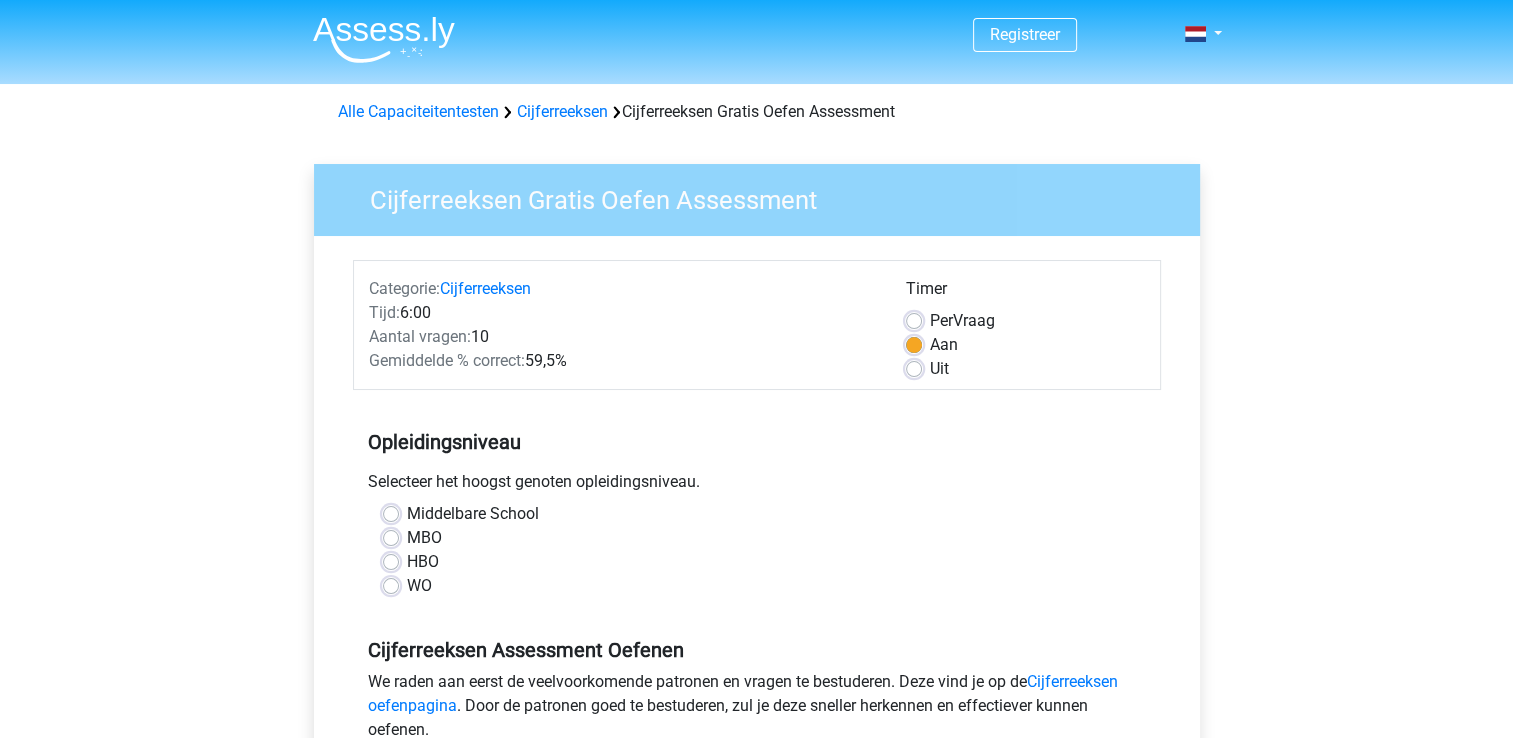 click on "HBO" at bounding box center (423, 562) 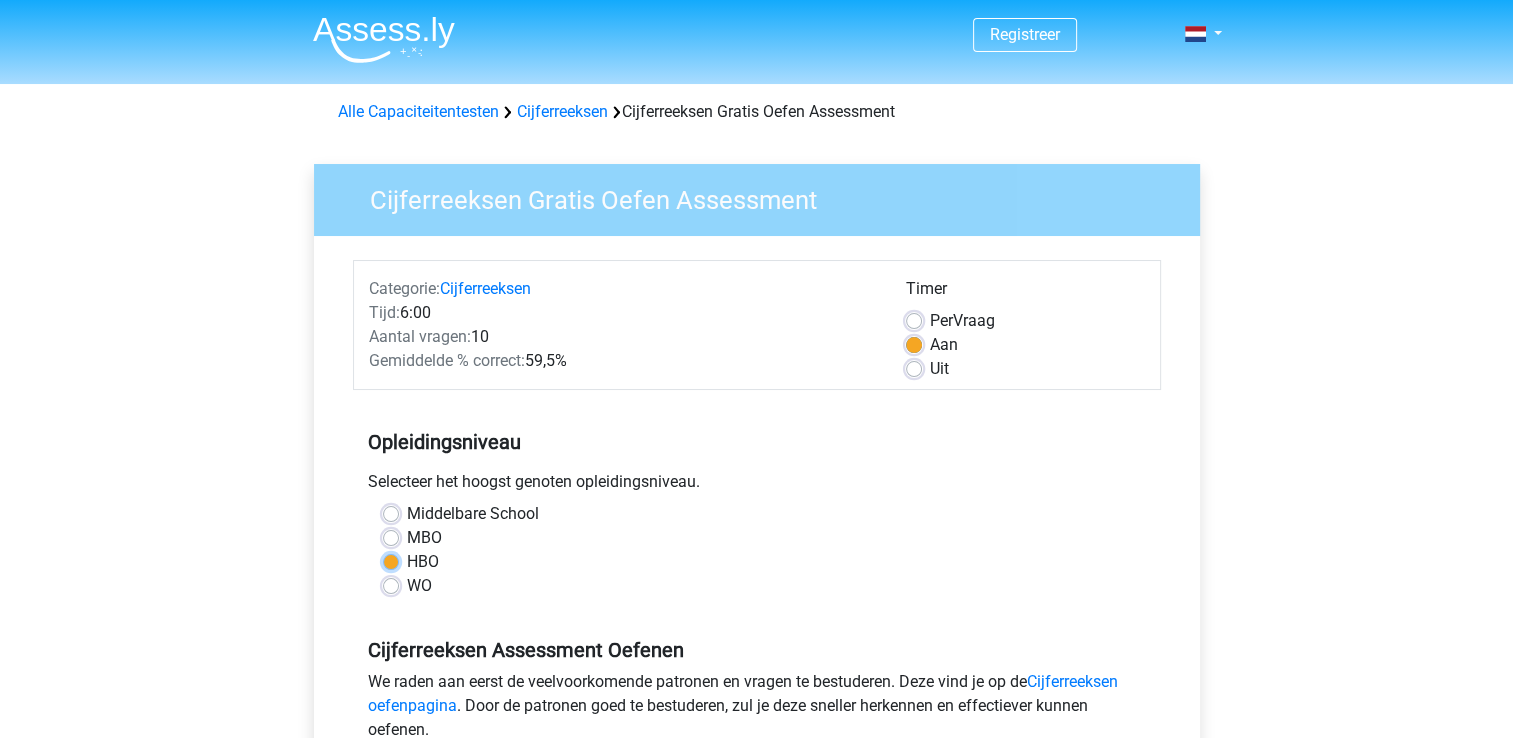 click on "HBO" at bounding box center (391, 560) 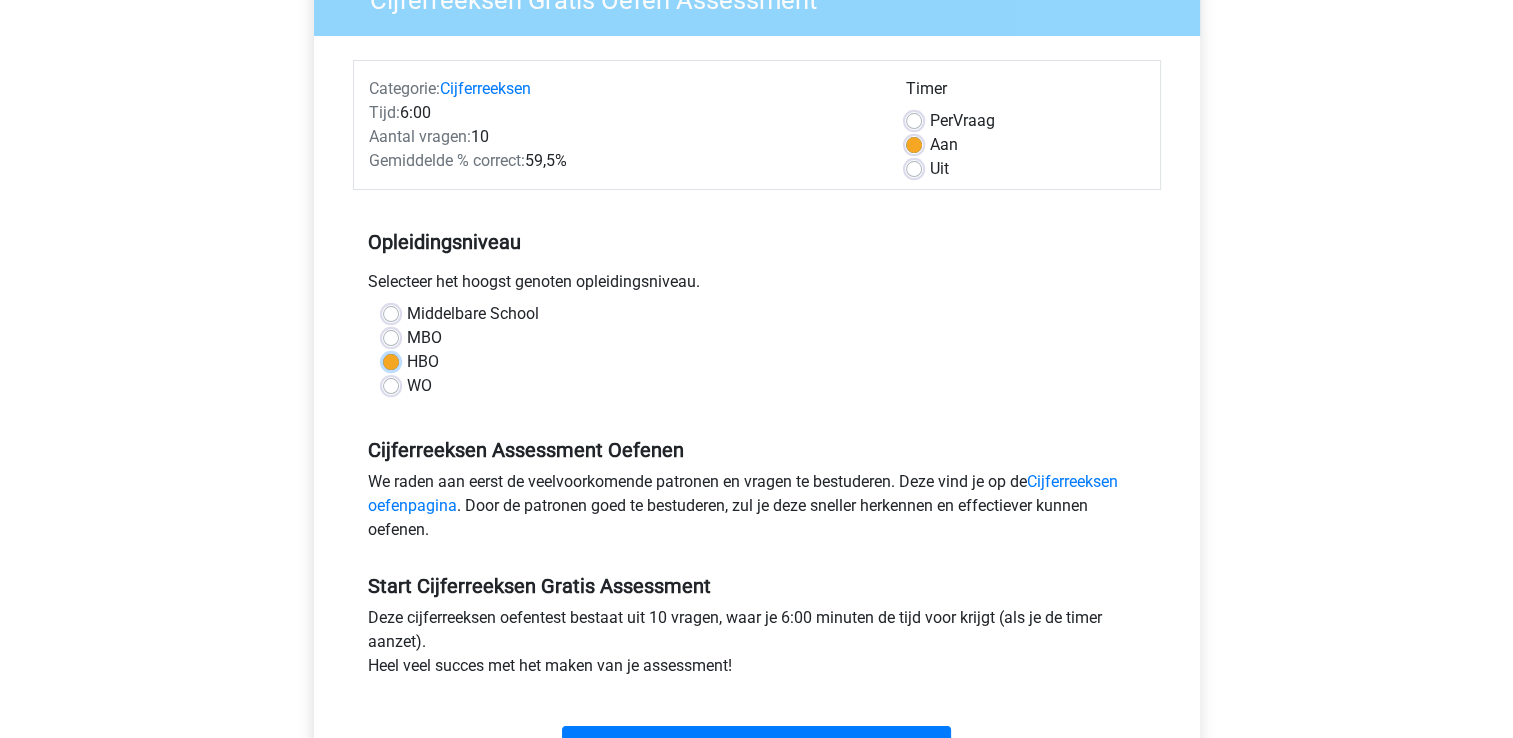 scroll, scrollTop: 400, scrollLeft: 0, axis: vertical 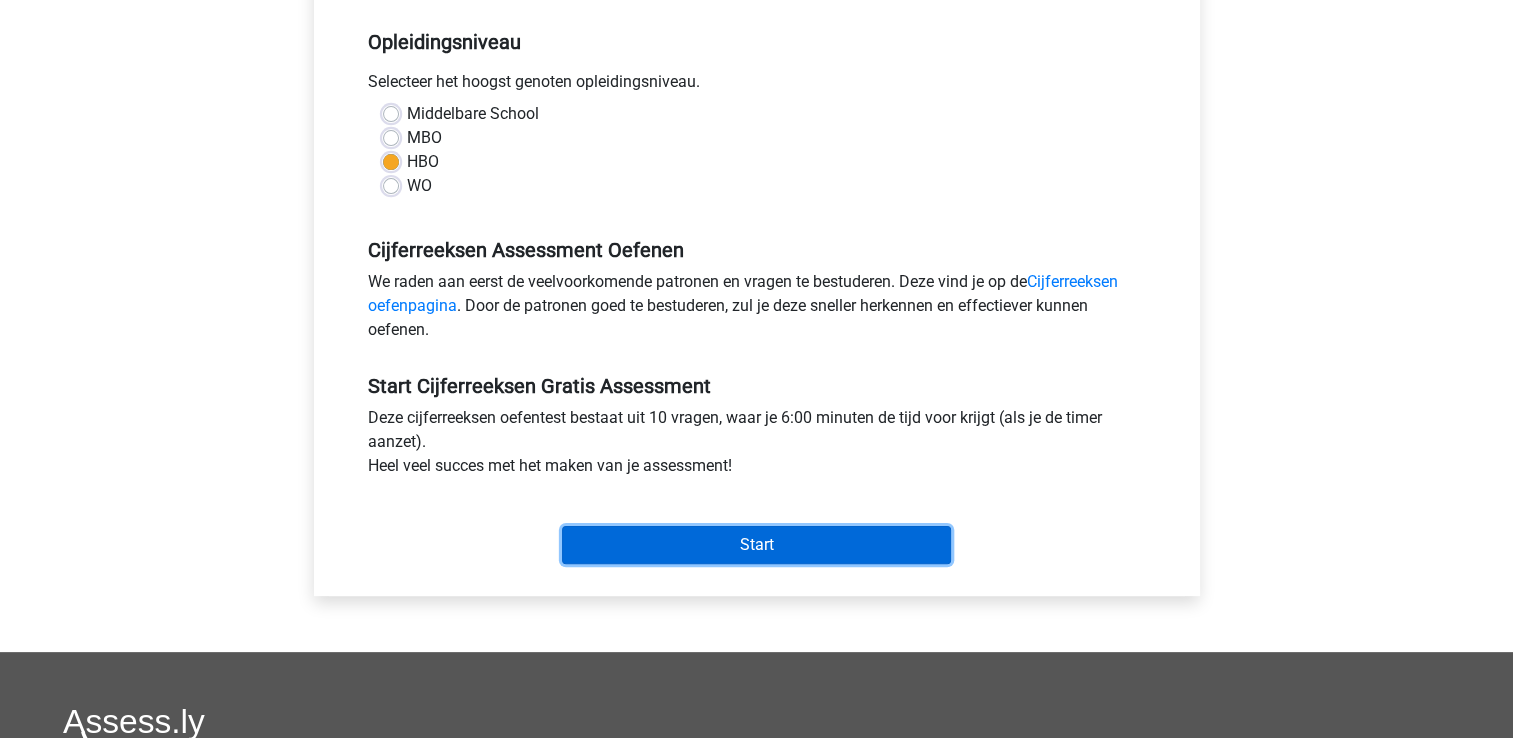click on "Start" at bounding box center (756, 545) 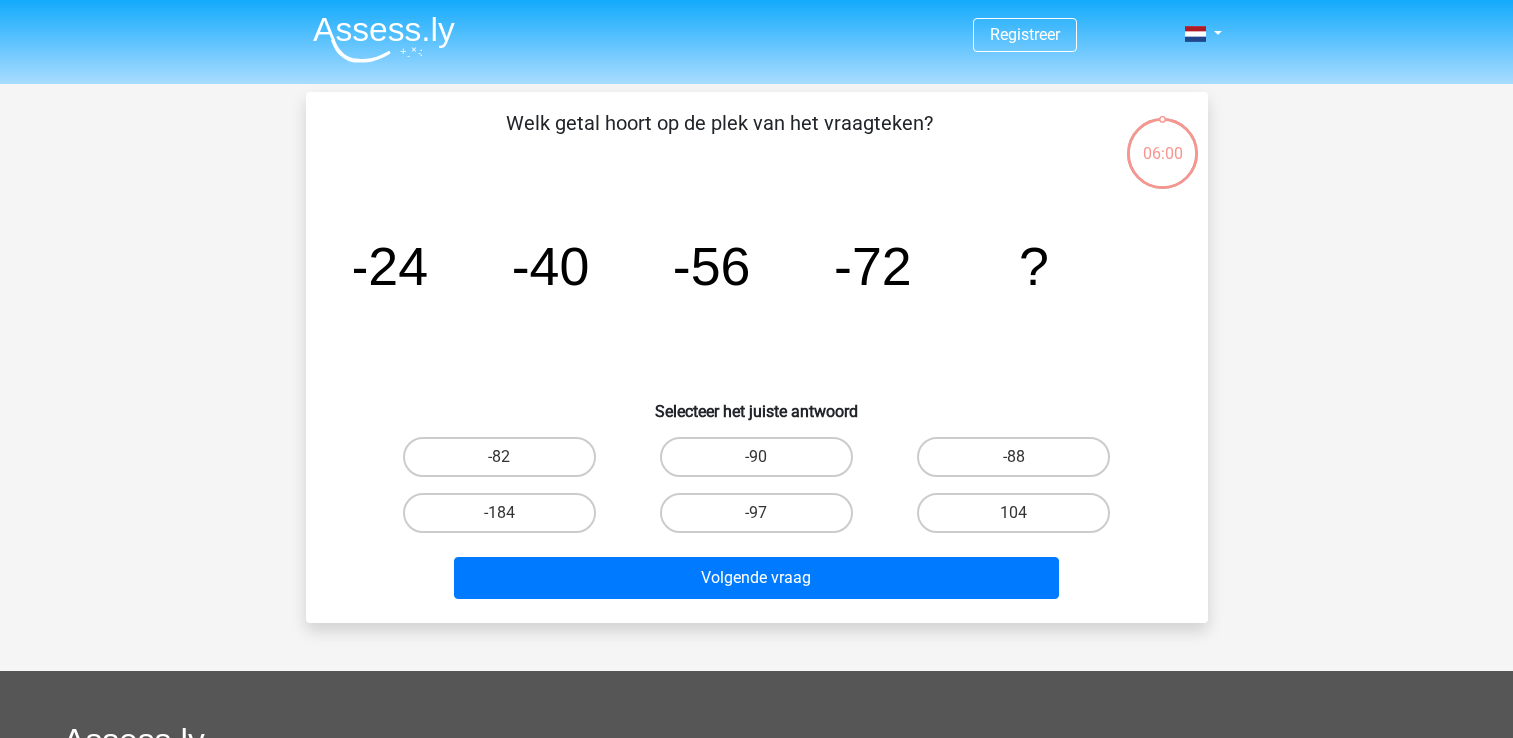 scroll, scrollTop: 0, scrollLeft: 0, axis: both 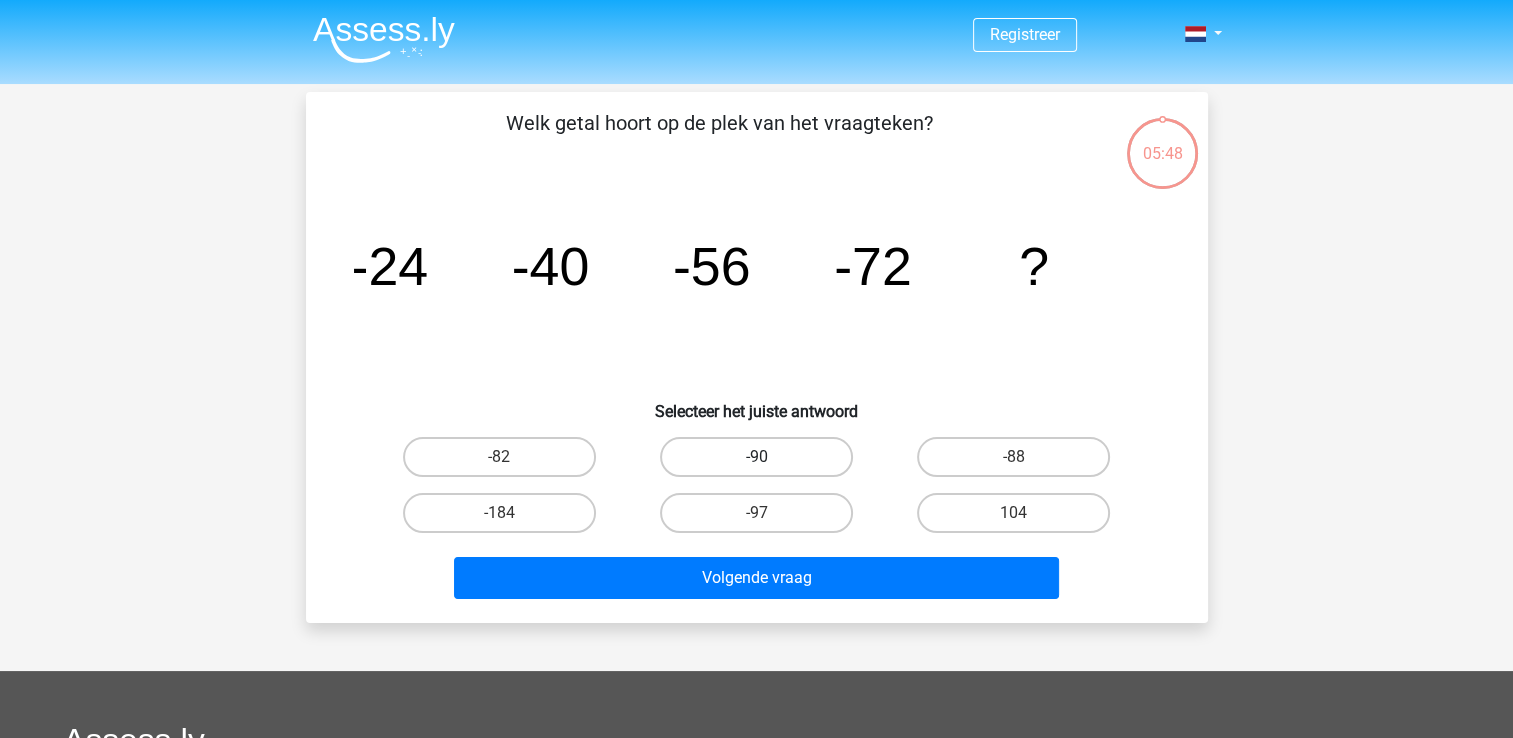 click on "-90" at bounding box center [756, 457] 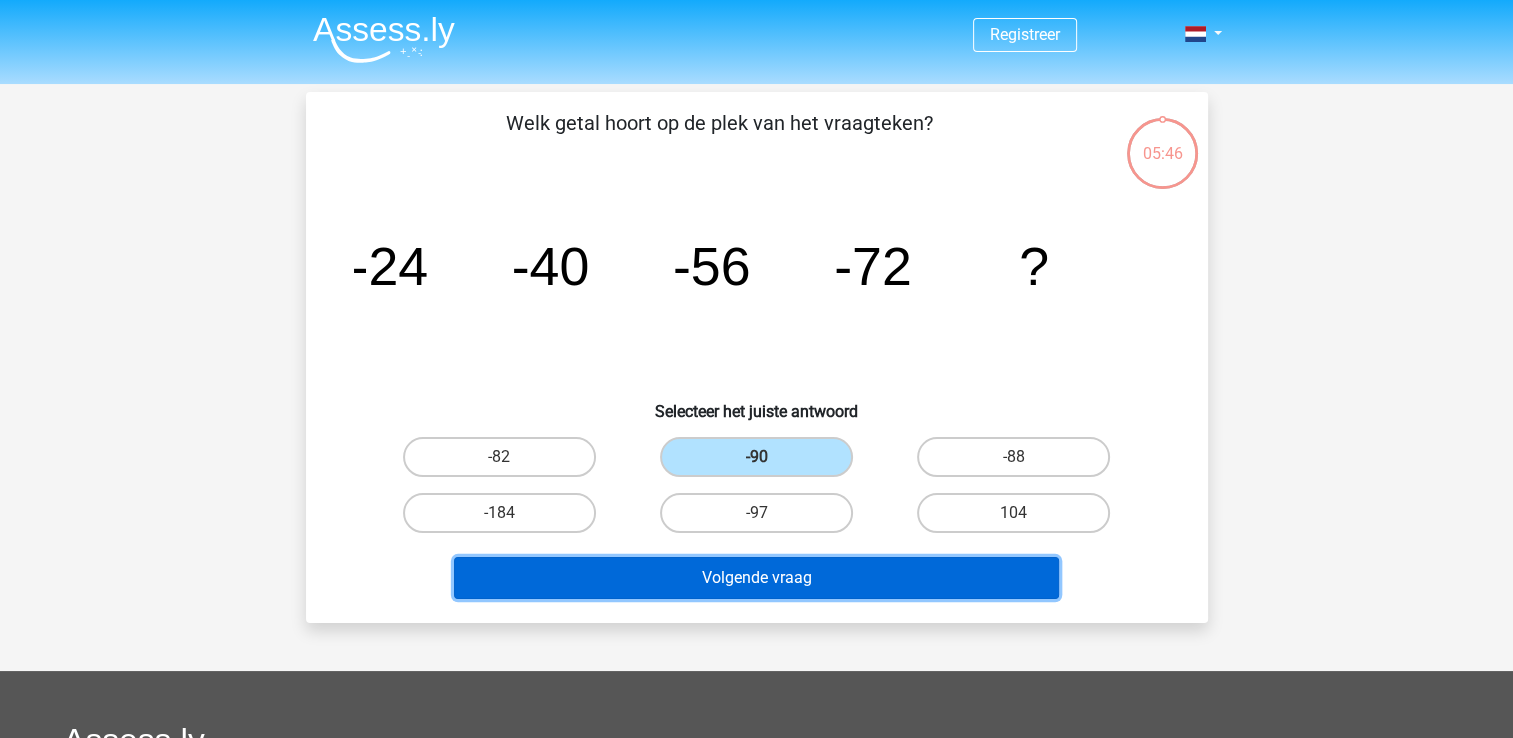 click on "Volgende vraag" at bounding box center (756, 578) 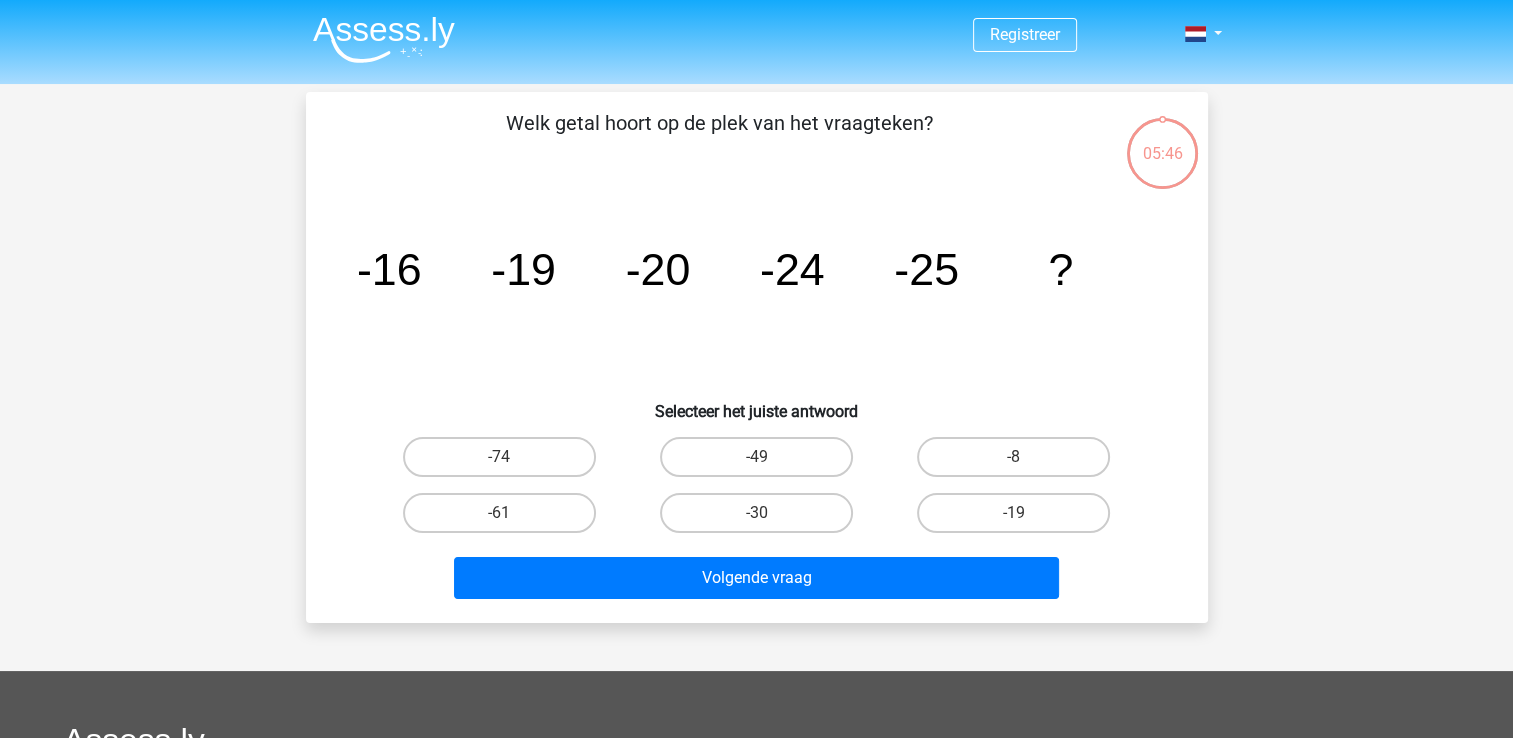 scroll, scrollTop: 92, scrollLeft: 0, axis: vertical 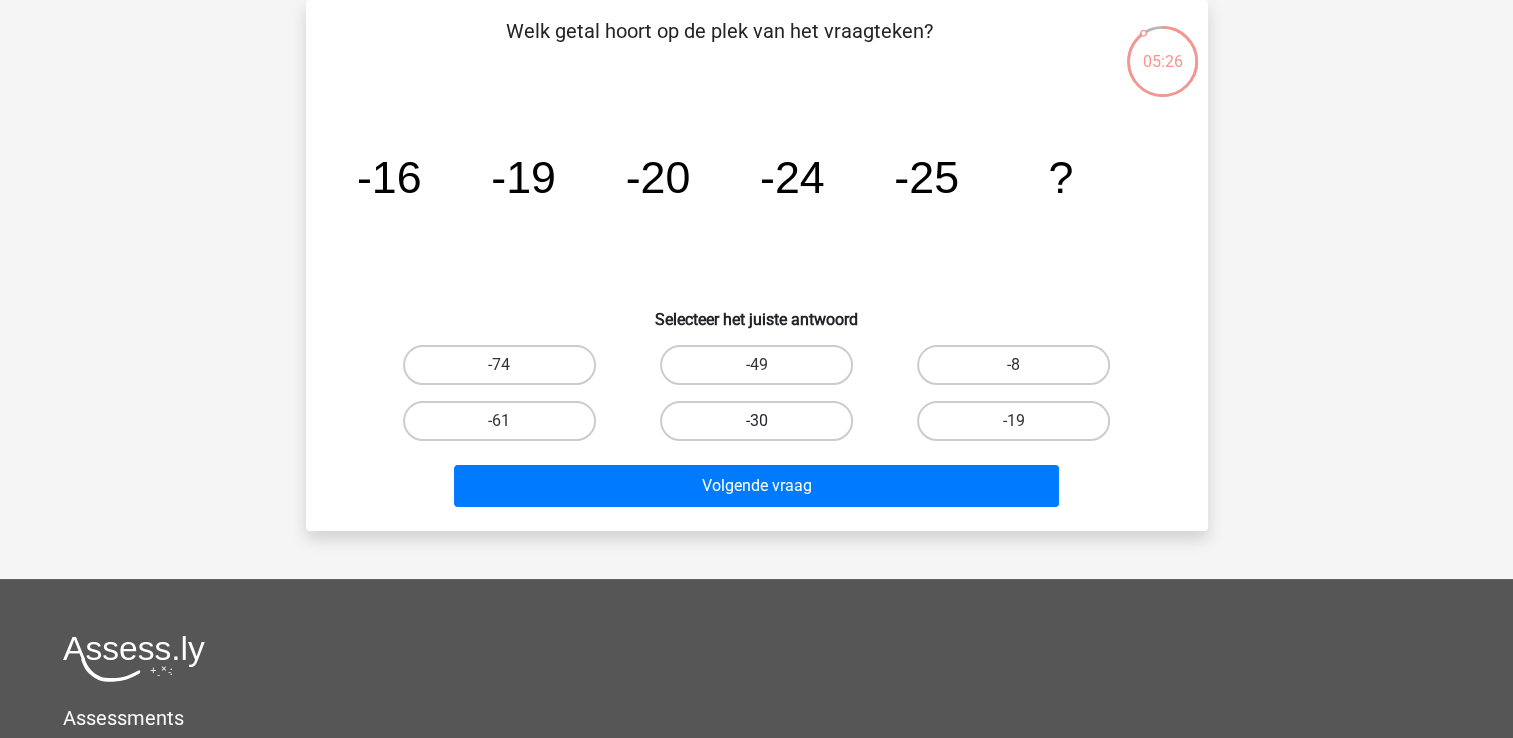 click on "-30" at bounding box center [756, 421] 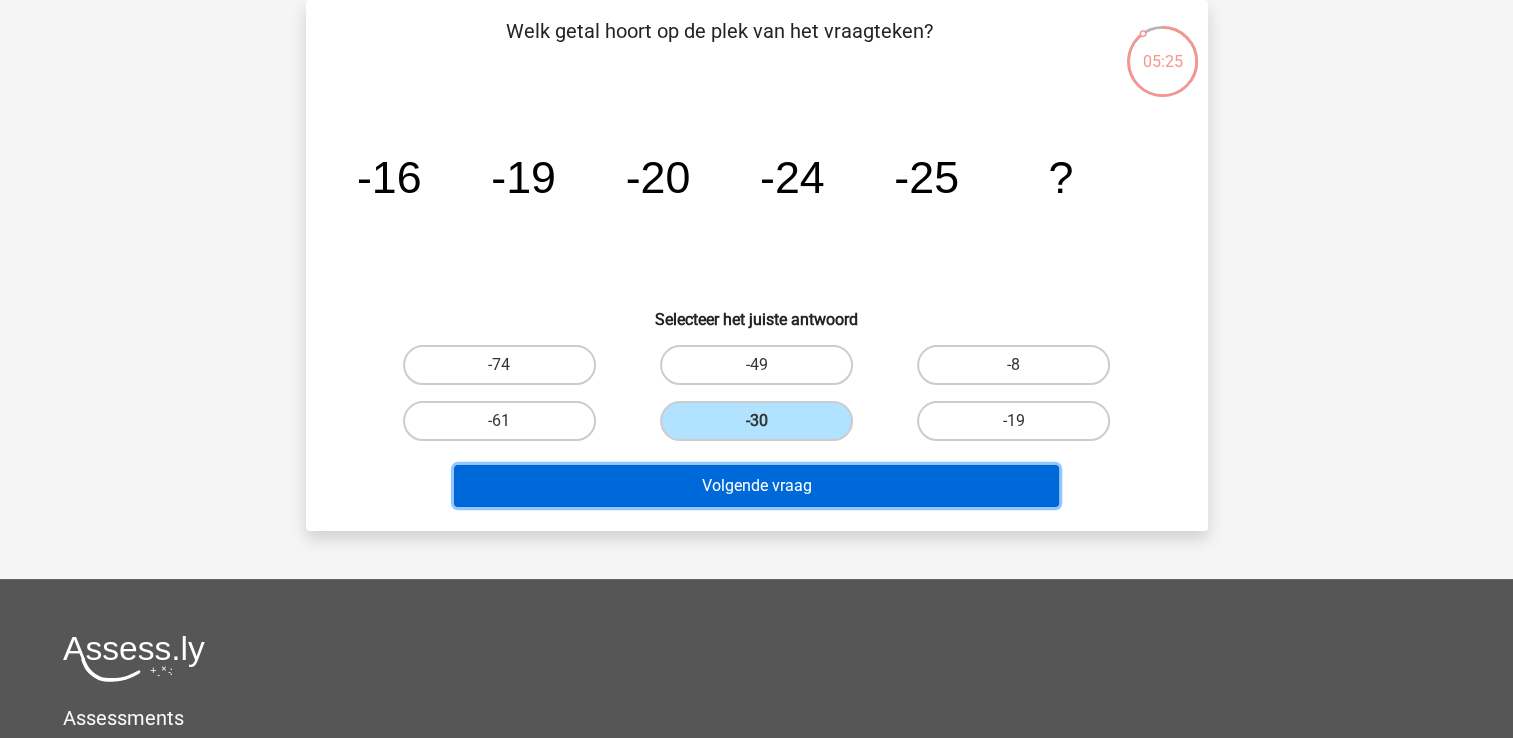 click on "Volgende vraag" at bounding box center [756, 486] 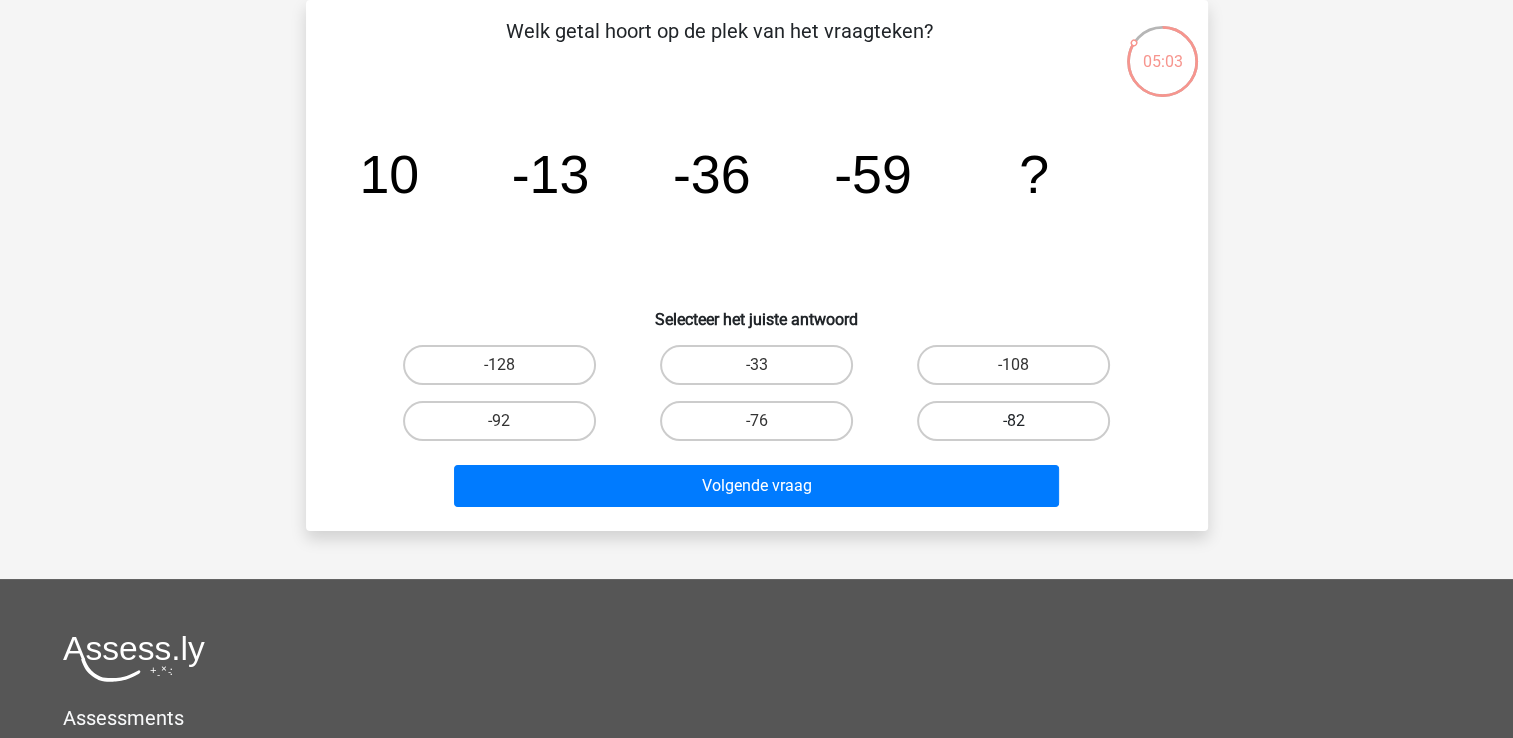 click on "-82" at bounding box center [1013, 421] 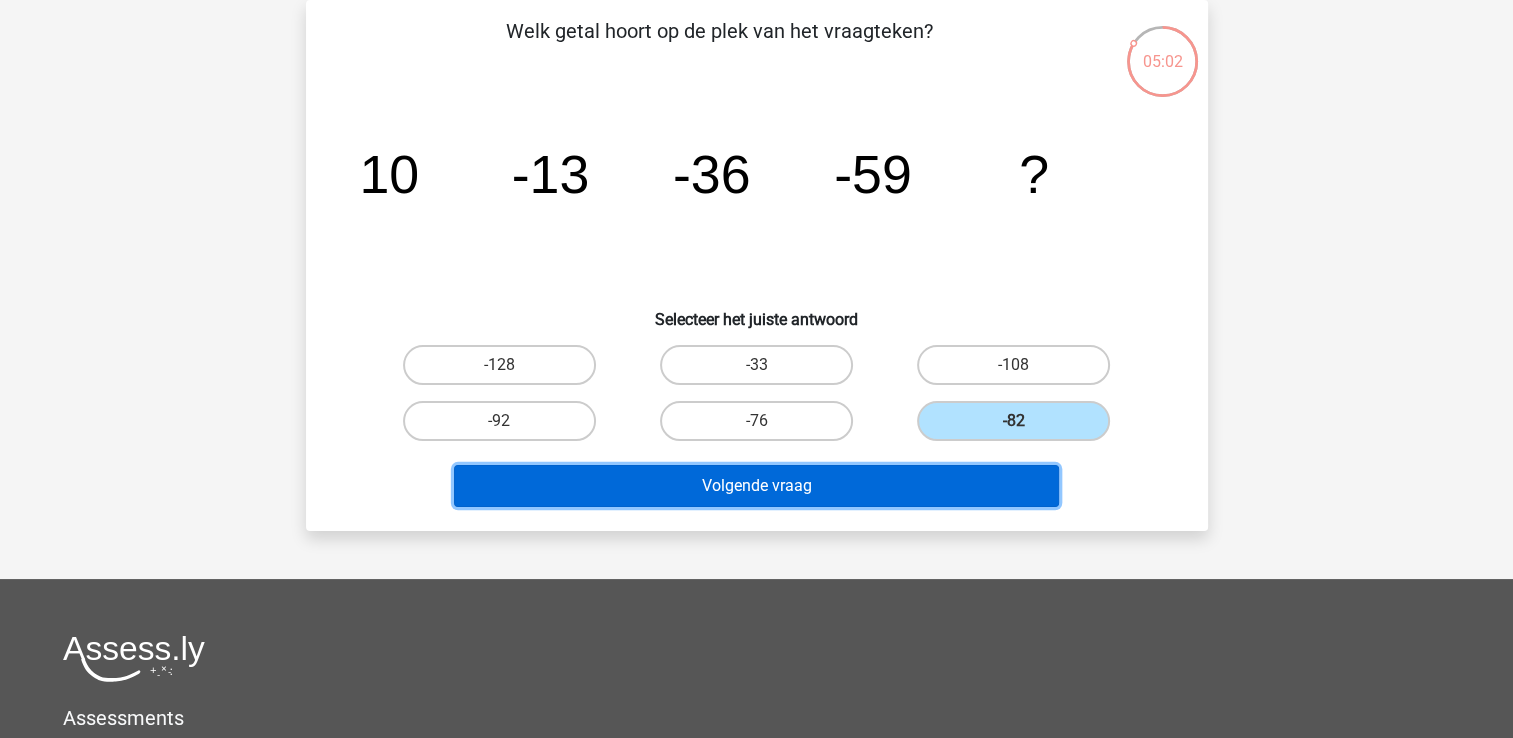 click on "Volgende vraag" at bounding box center [756, 486] 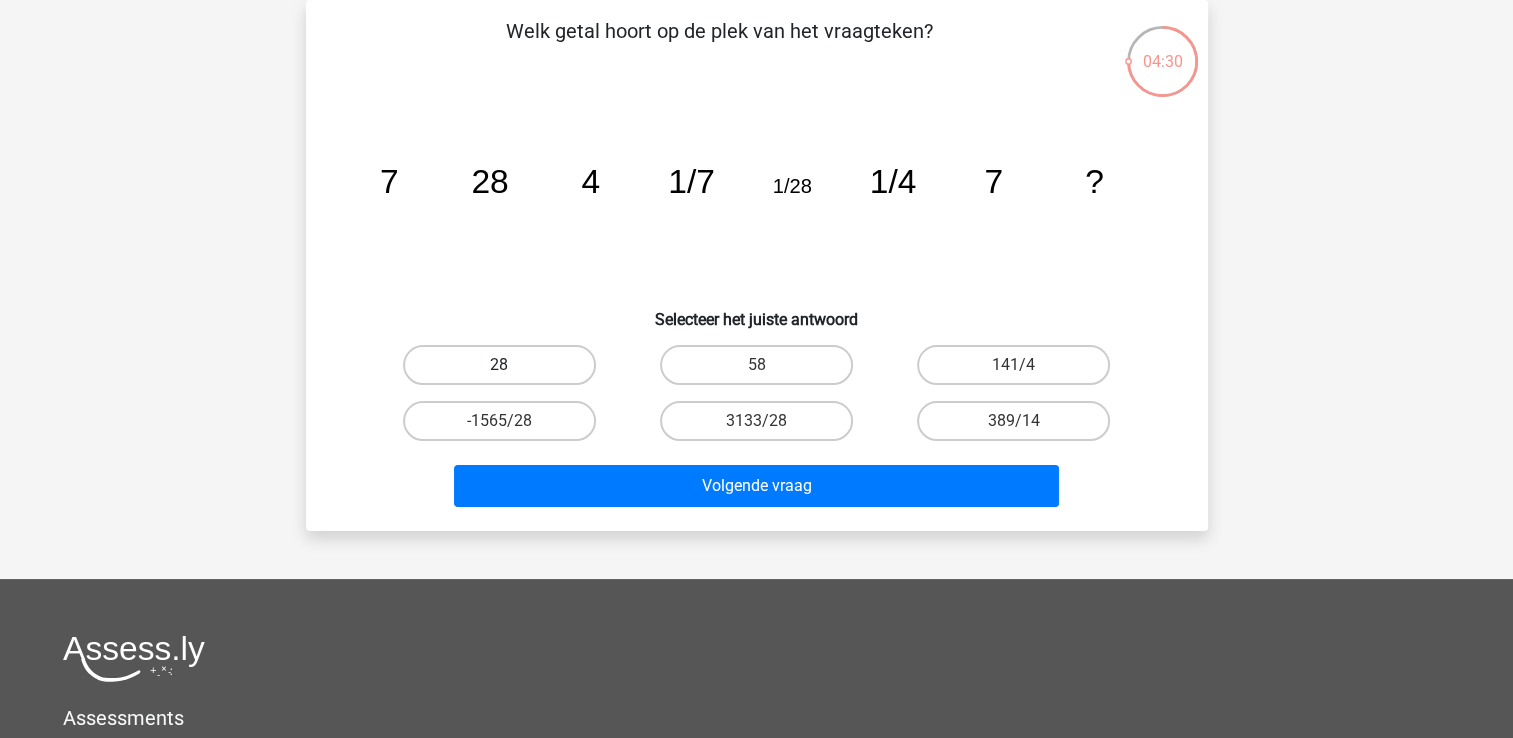 click on "28" at bounding box center (499, 365) 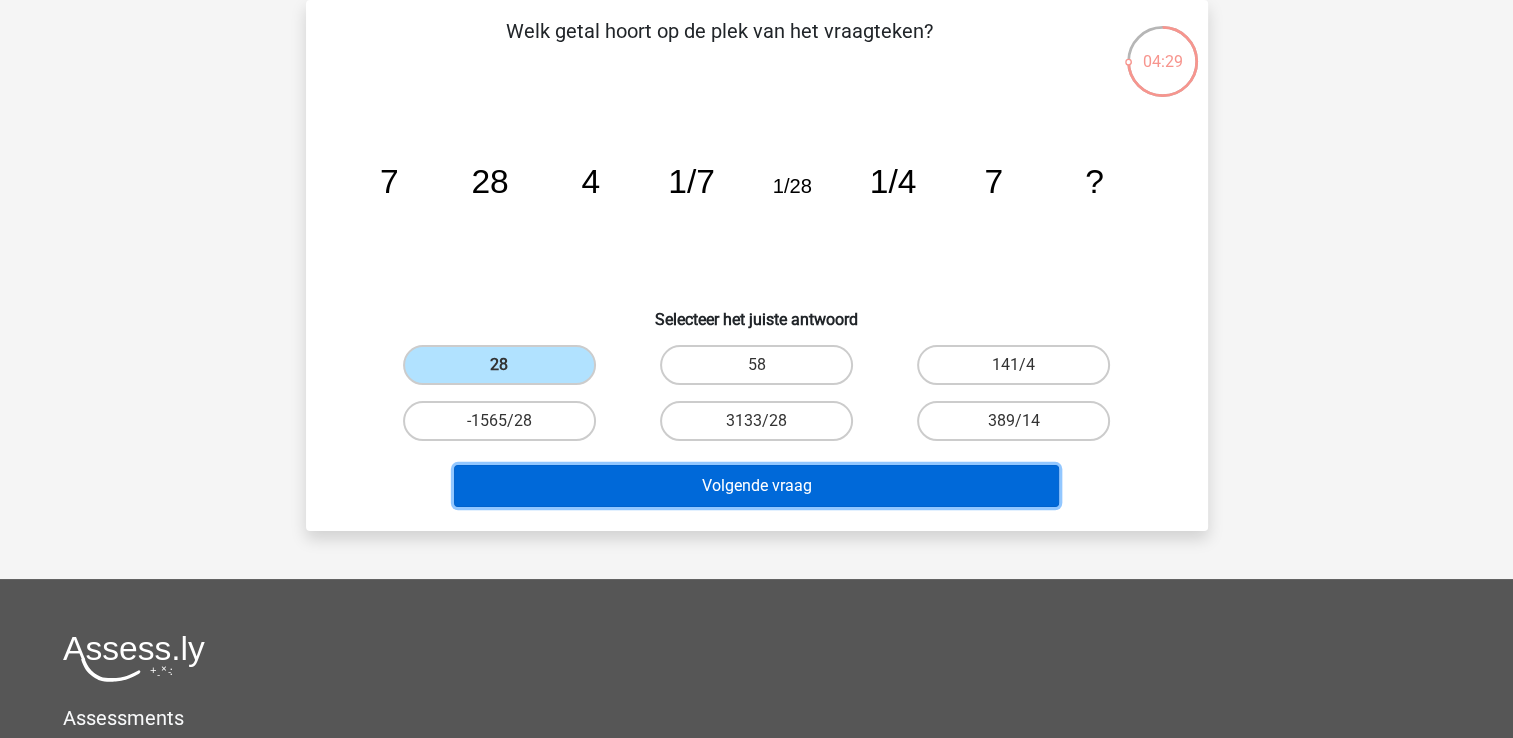 click on "Volgende vraag" at bounding box center [756, 486] 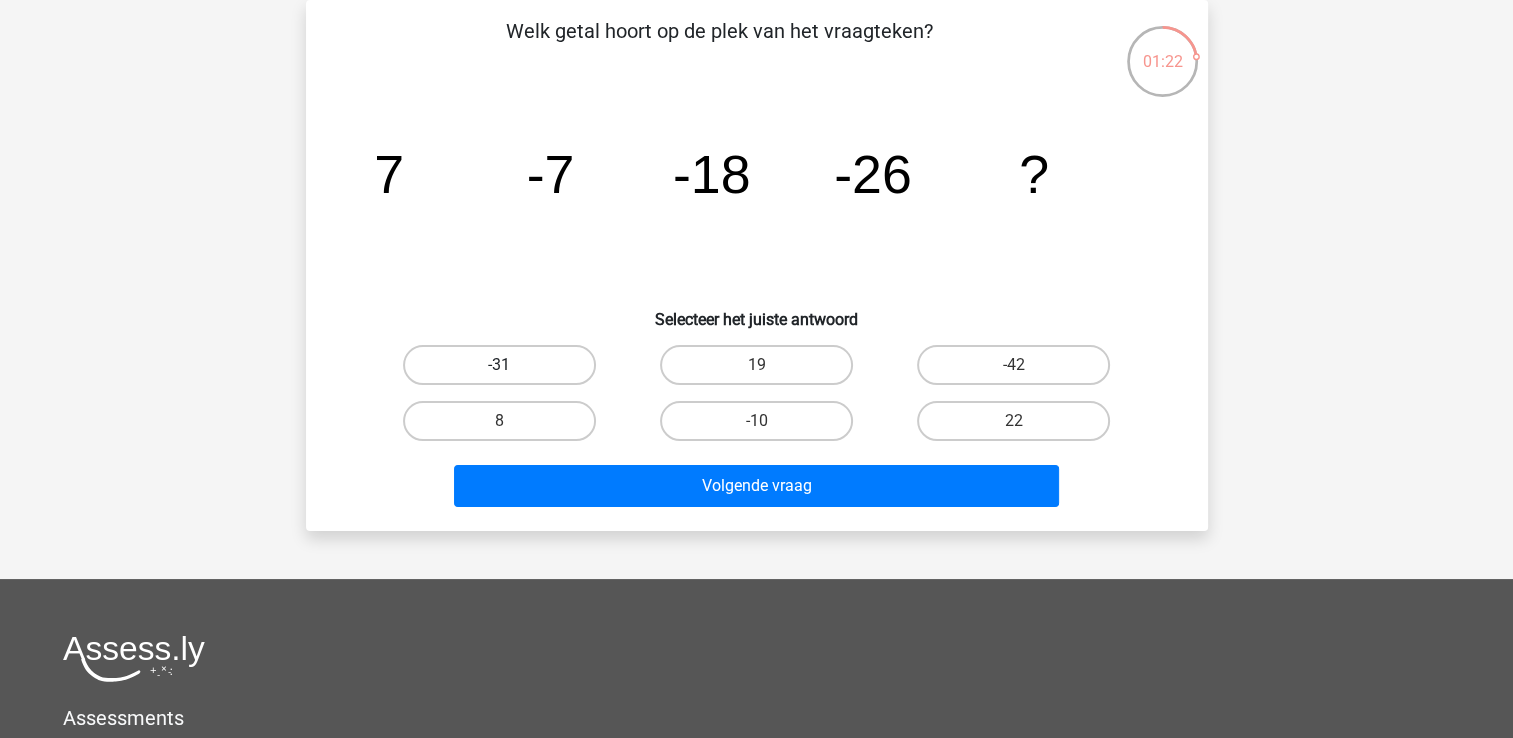click on "-31" at bounding box center (499, 365) 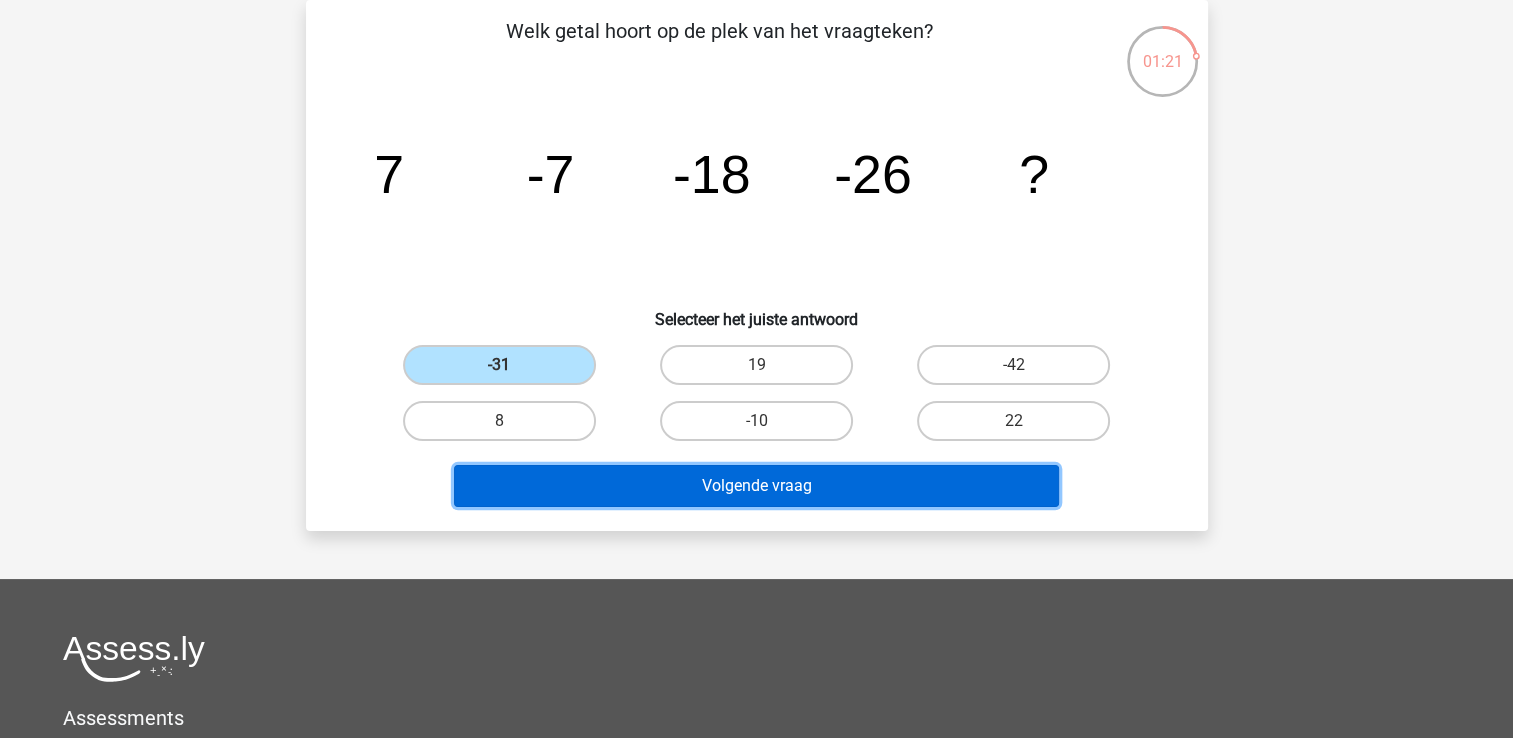 click on "Volgende vraag" at bounding box center [756, 486] 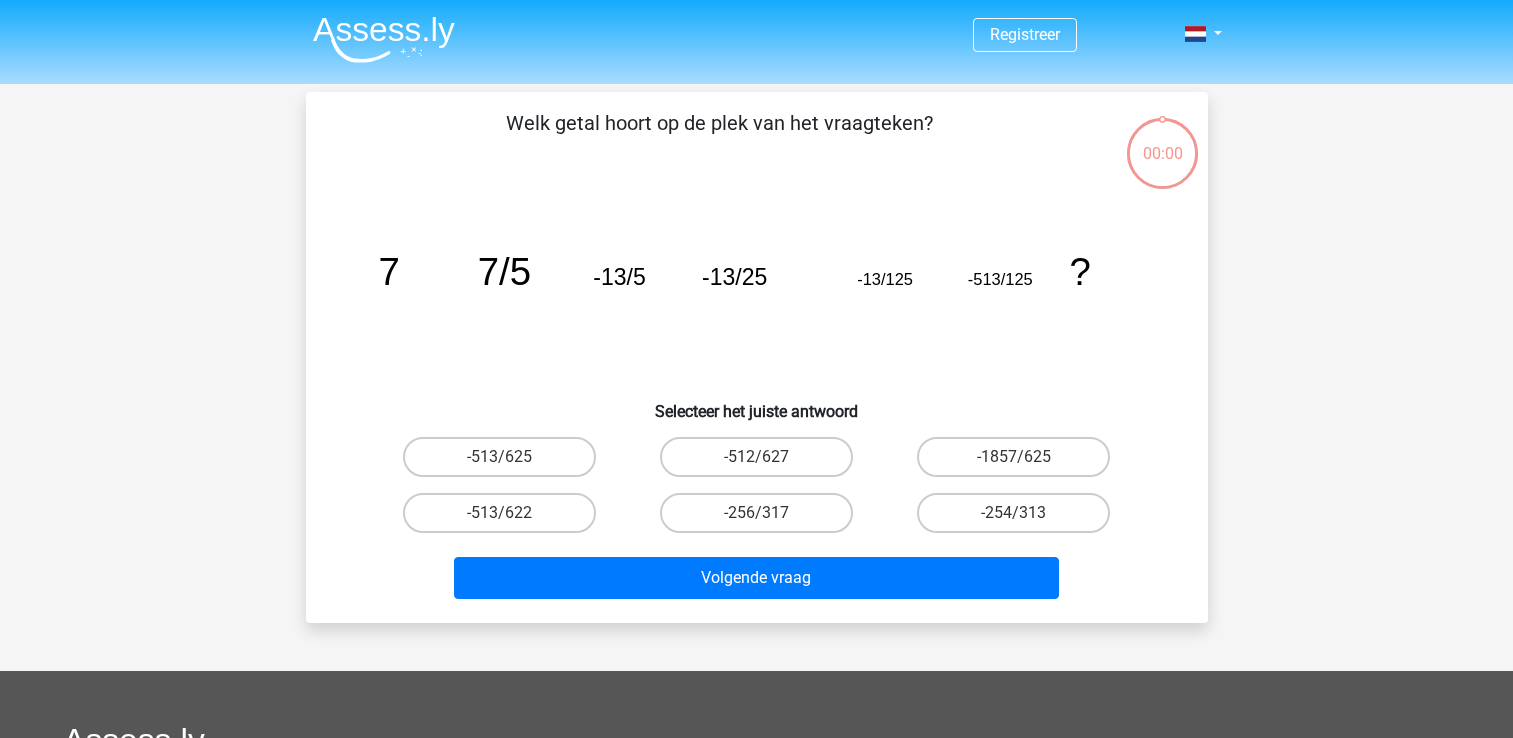 scroll, scrollTop: 92, scrollLeft: 0, axis: vertical 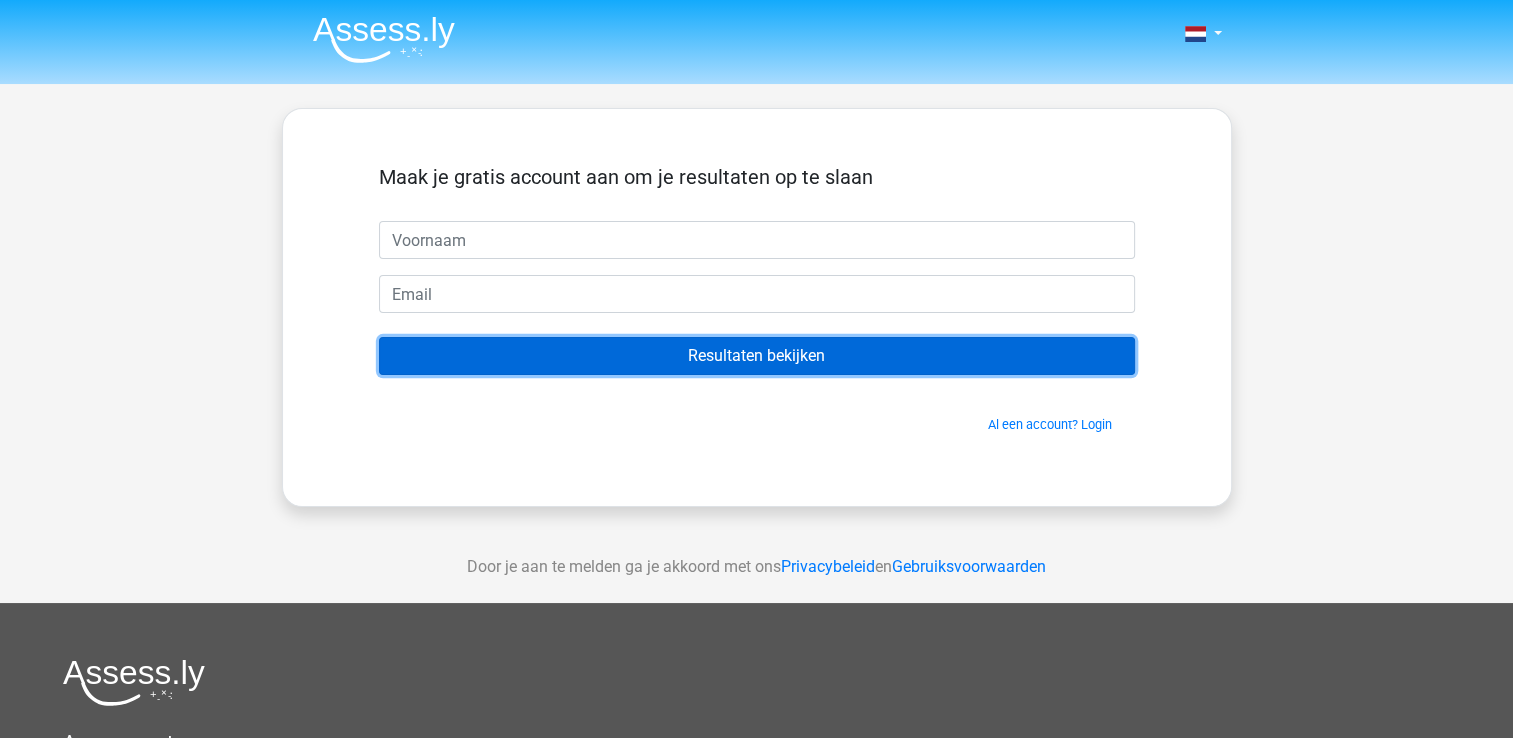 click on "Resultaten bekijken" at bounding box center [757, 356] 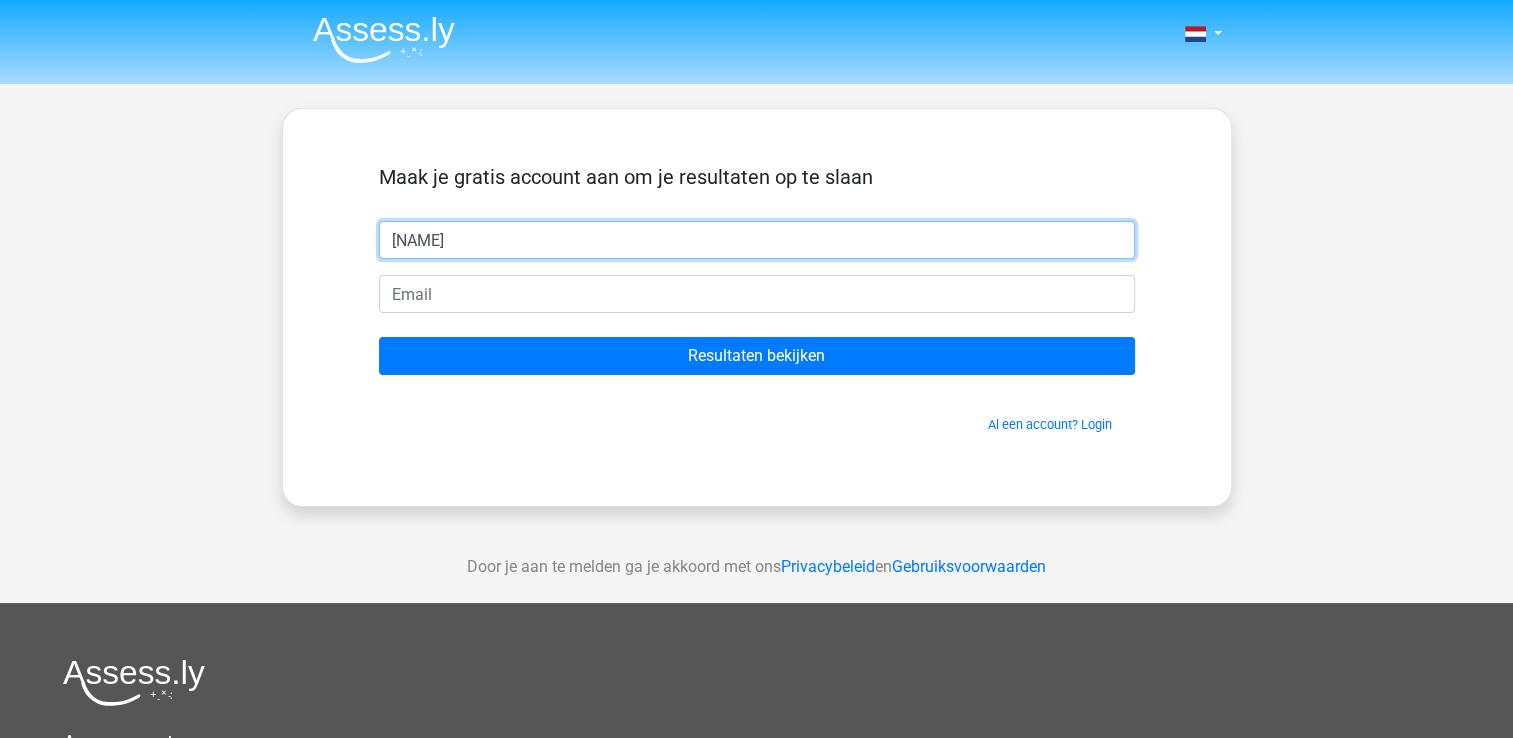 type on "[NAME]" 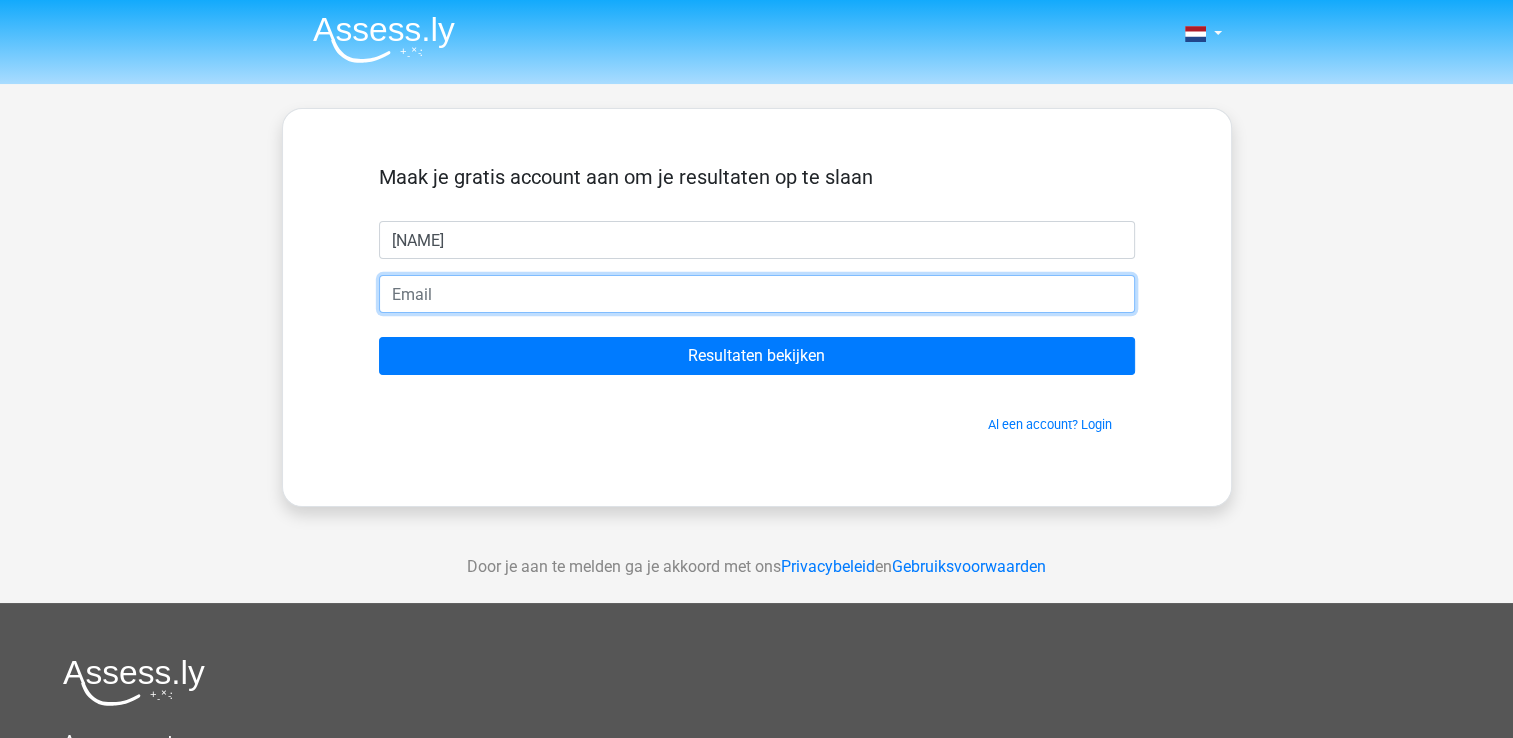 click at bounding box center (757, 294) 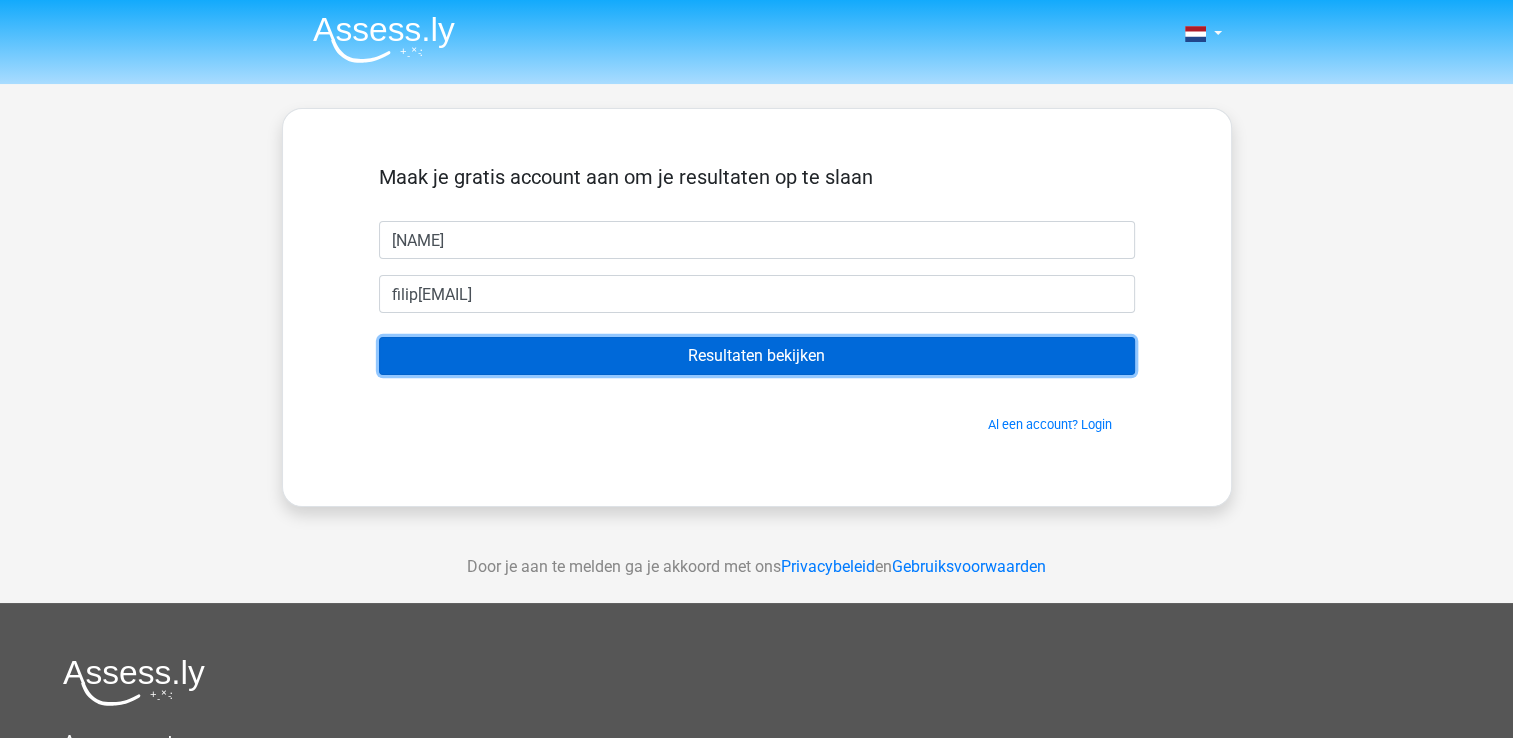 click on "Resultaten bekijken" at bounding box center [757, 356] 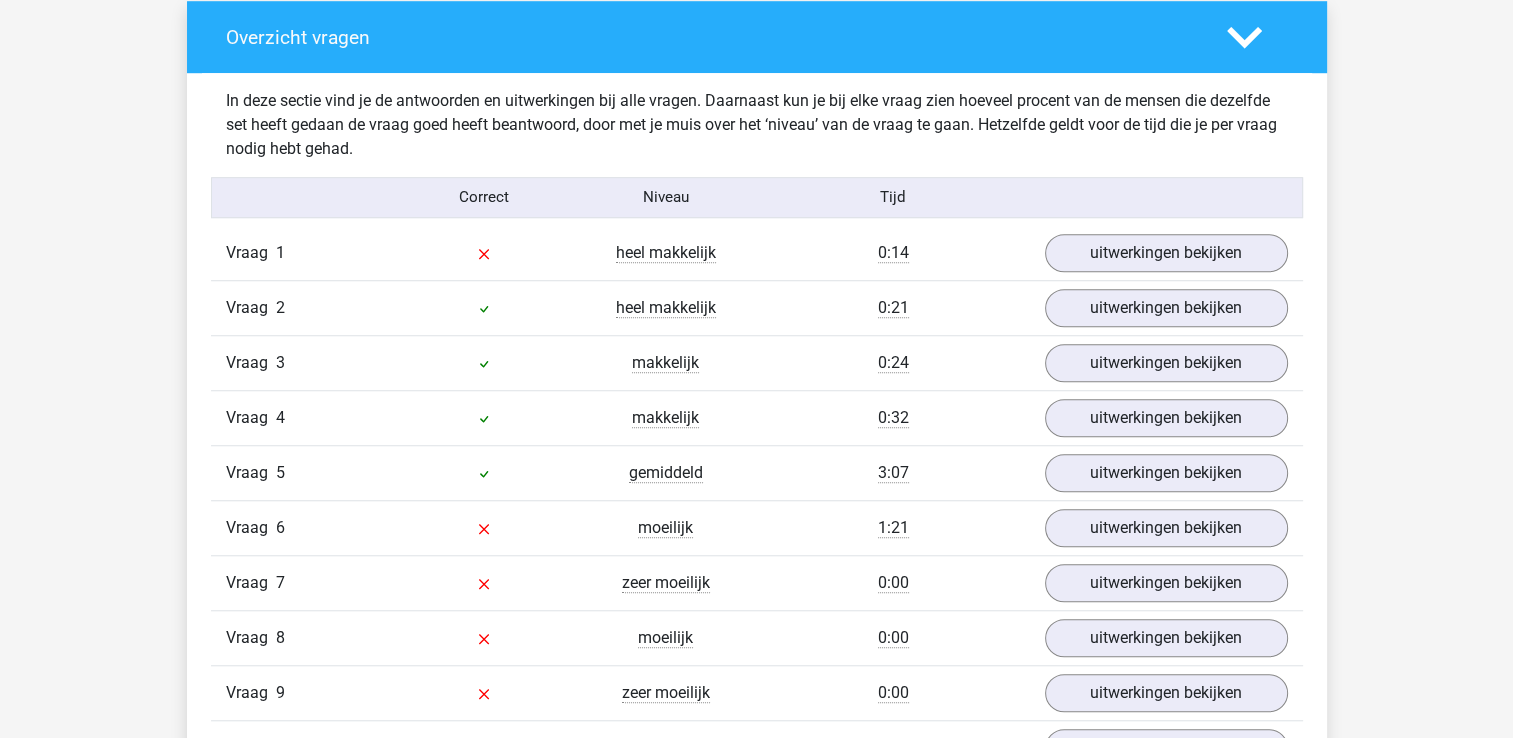 scroll, scrollTop: 1600, scrollLeft: 0, axis: vertical 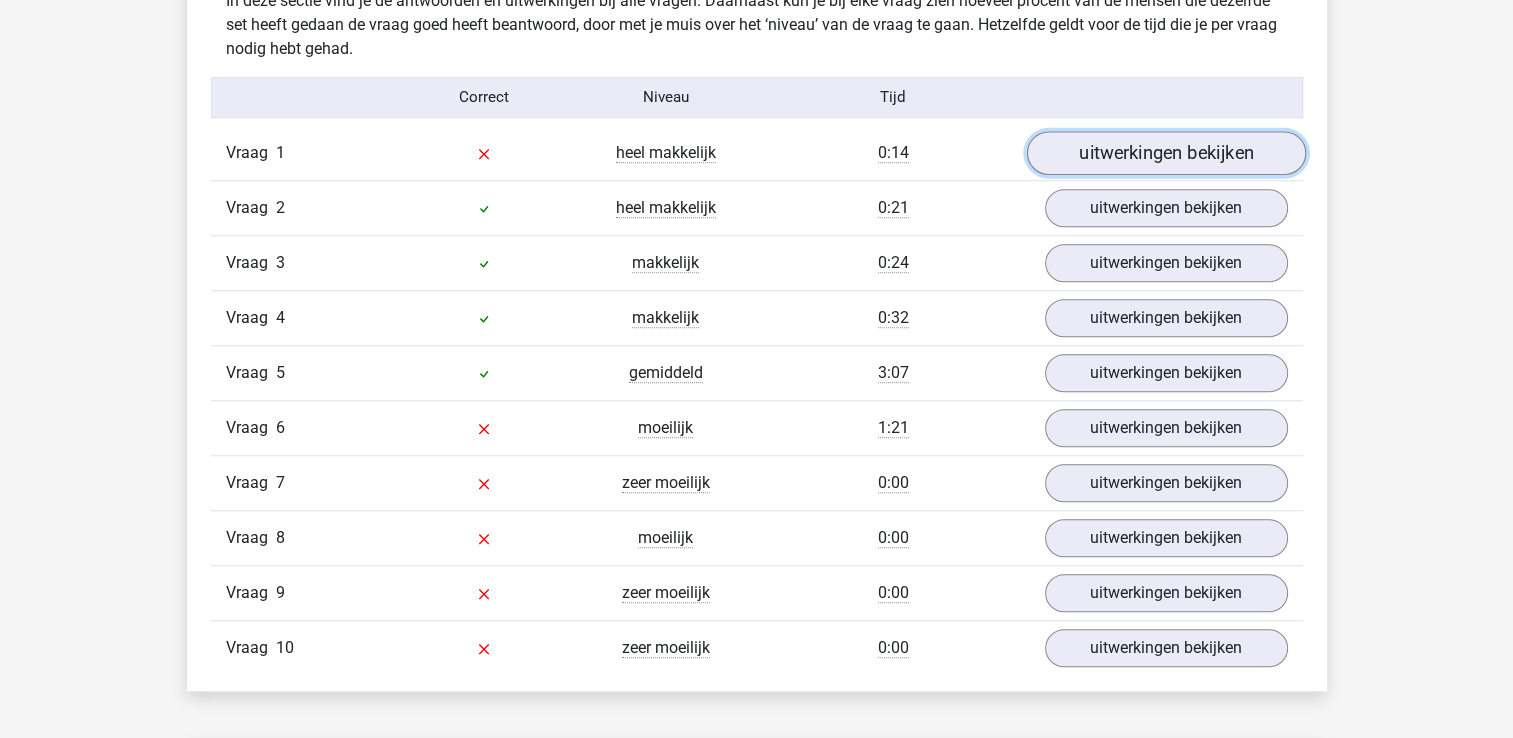 click on "uitwerkingen bekijken" at bounding box center [1165, 153] 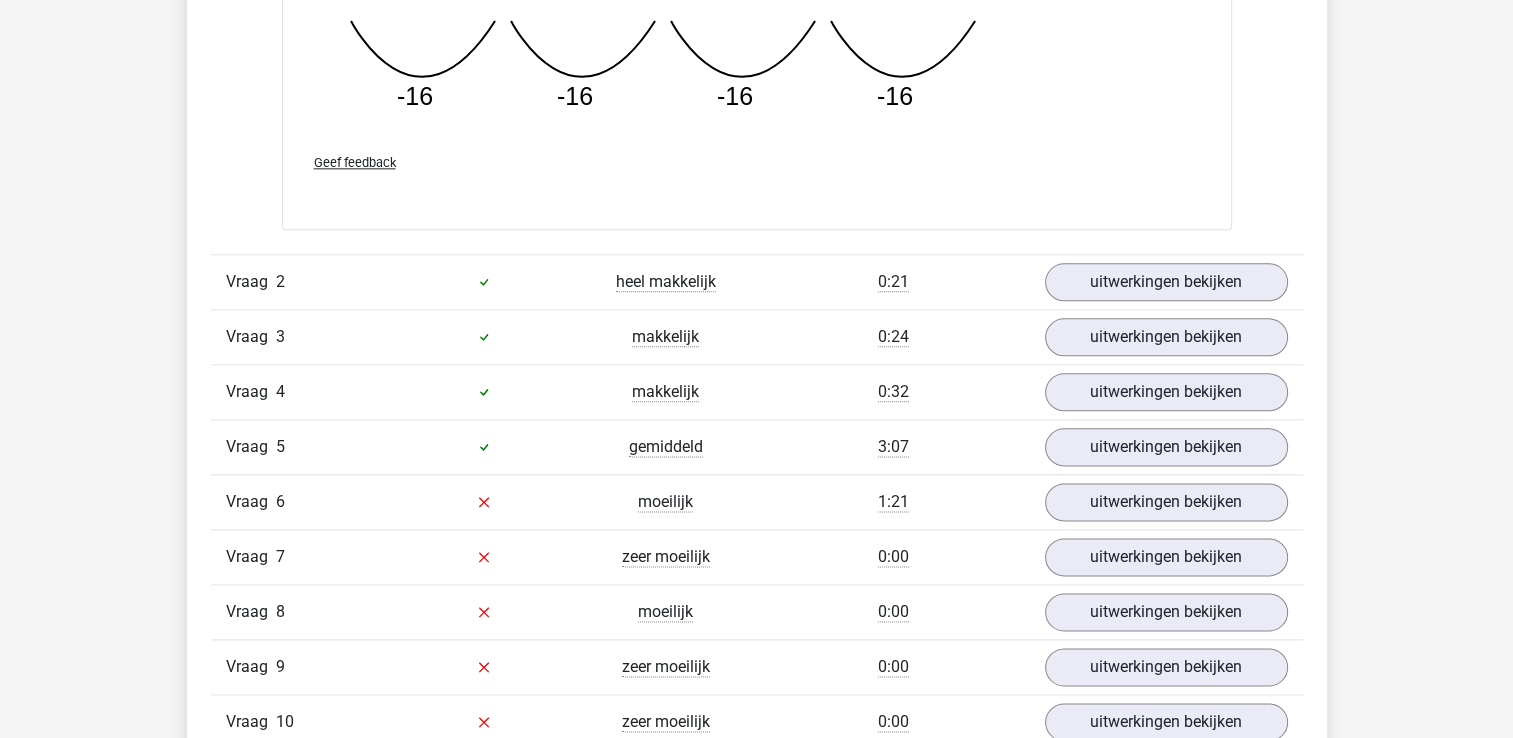 scroll, scrollTop: 2600, scrollLeft: 0, axis: vertical 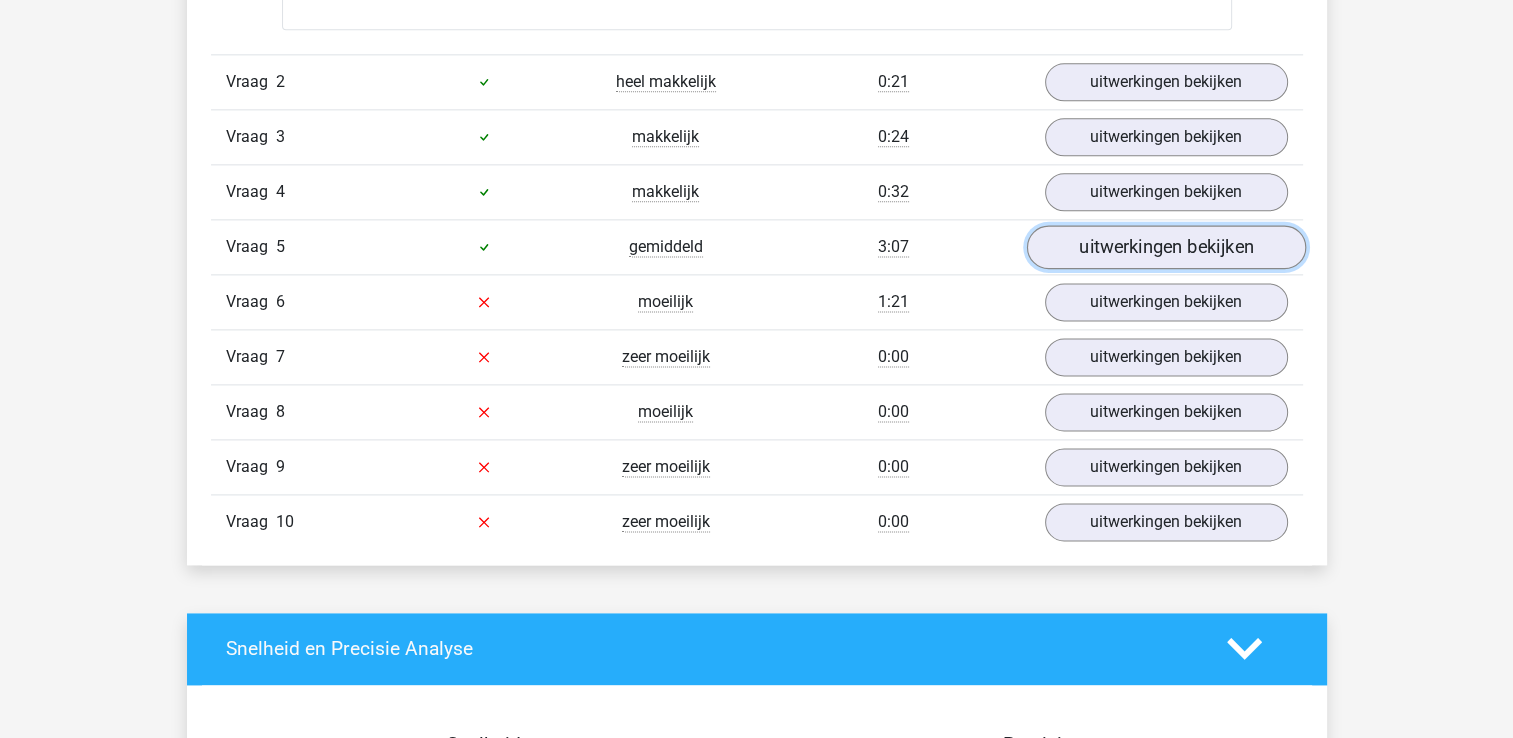 click on "uitwerkingen bekijken" at bounding box center [1165, 247] 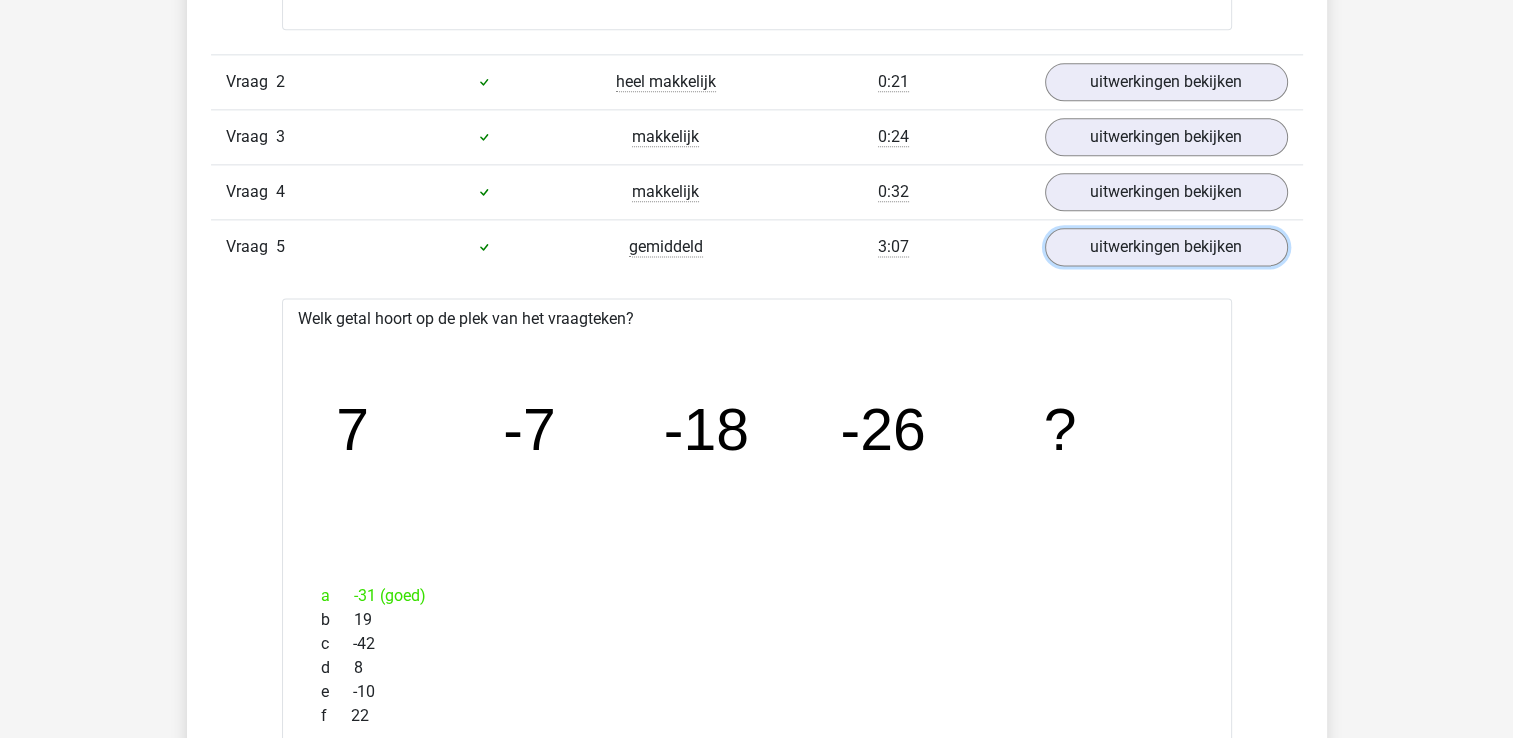 scroll, scrollTop: 2500, scrollLeft: 0, axis: vertical 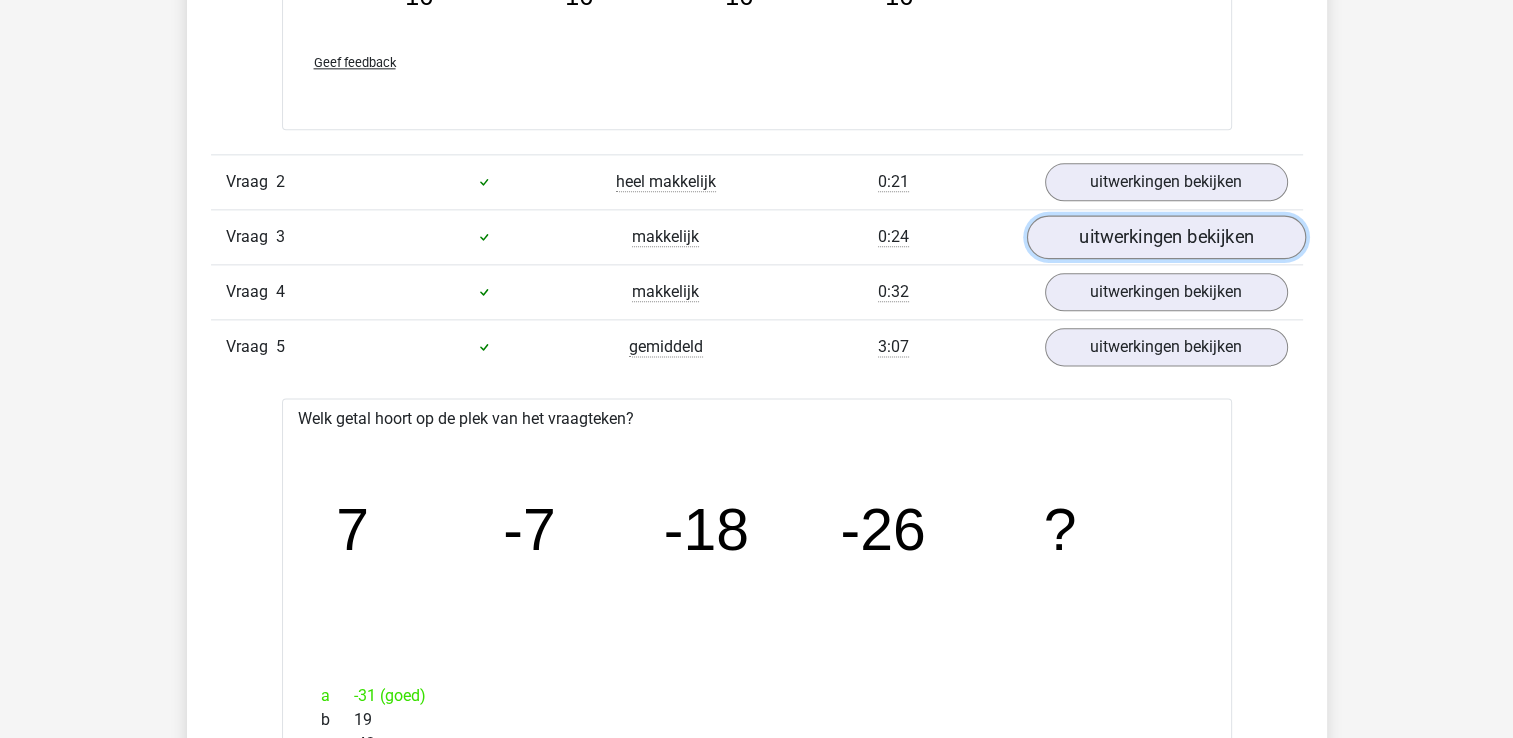 click on "uitwerkingen bekijken" at bounding box center [1165, 237] 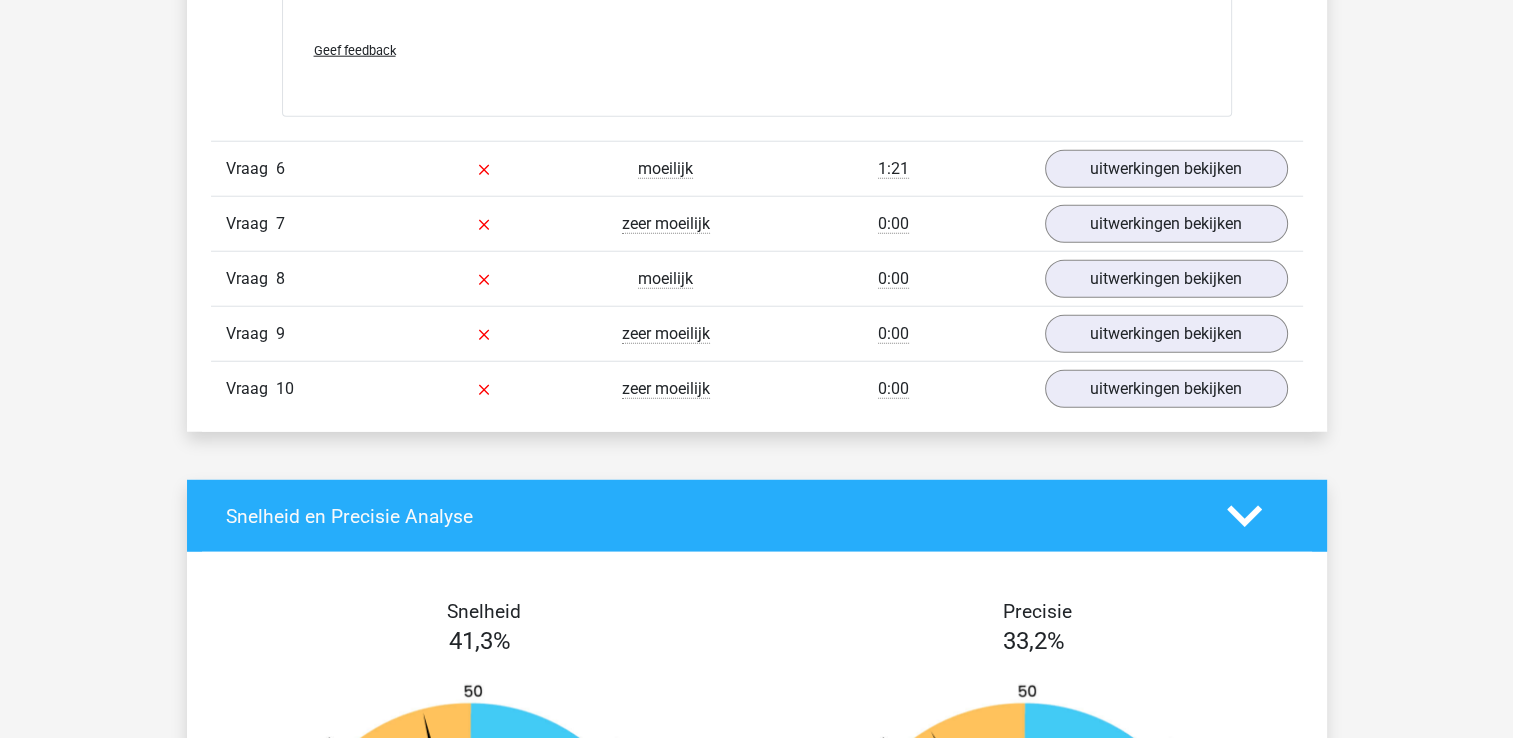 scroll, scrollTop: 5300, scrollLeft: 0, axis: vertical 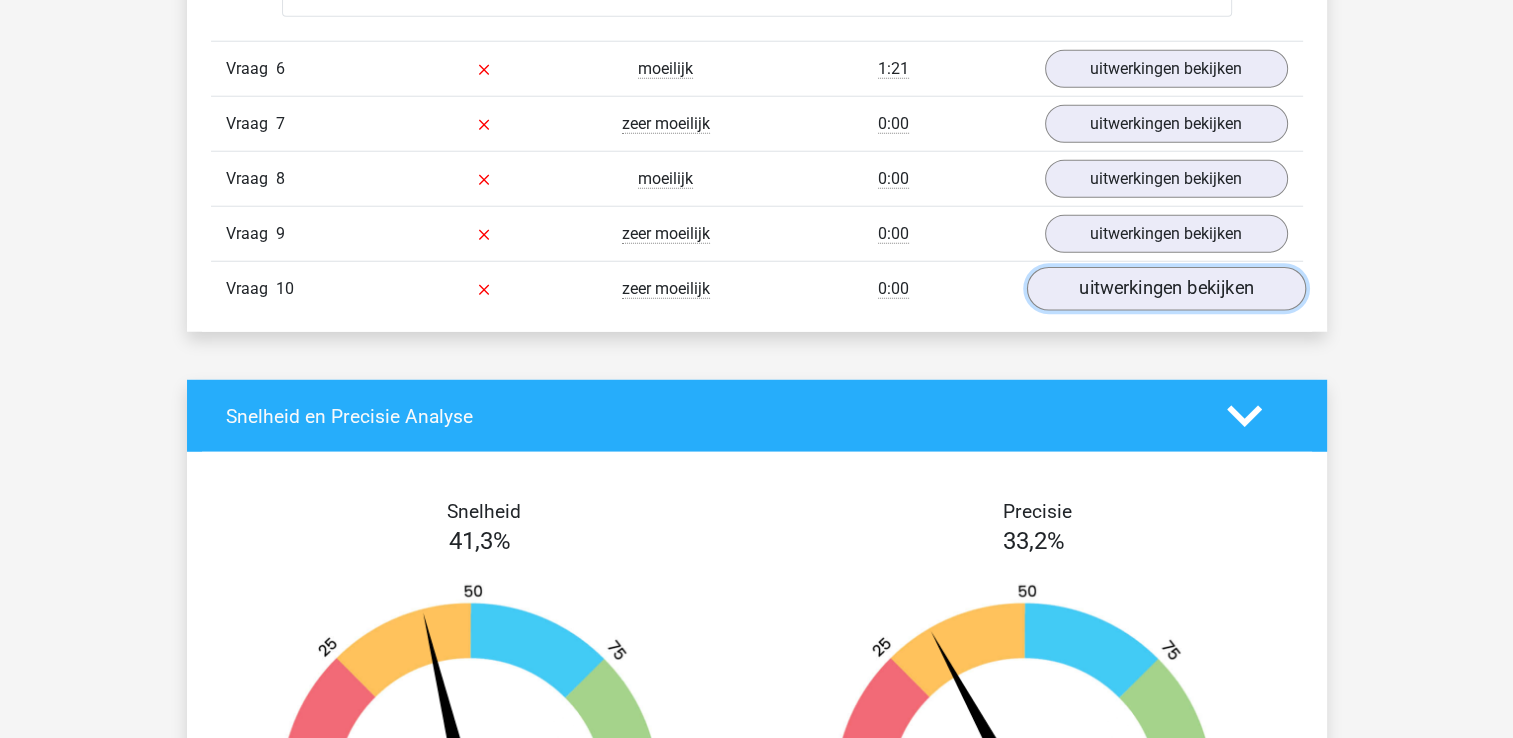 click on "uitwerkingen bekijken" at bounding box center (1165, 289) 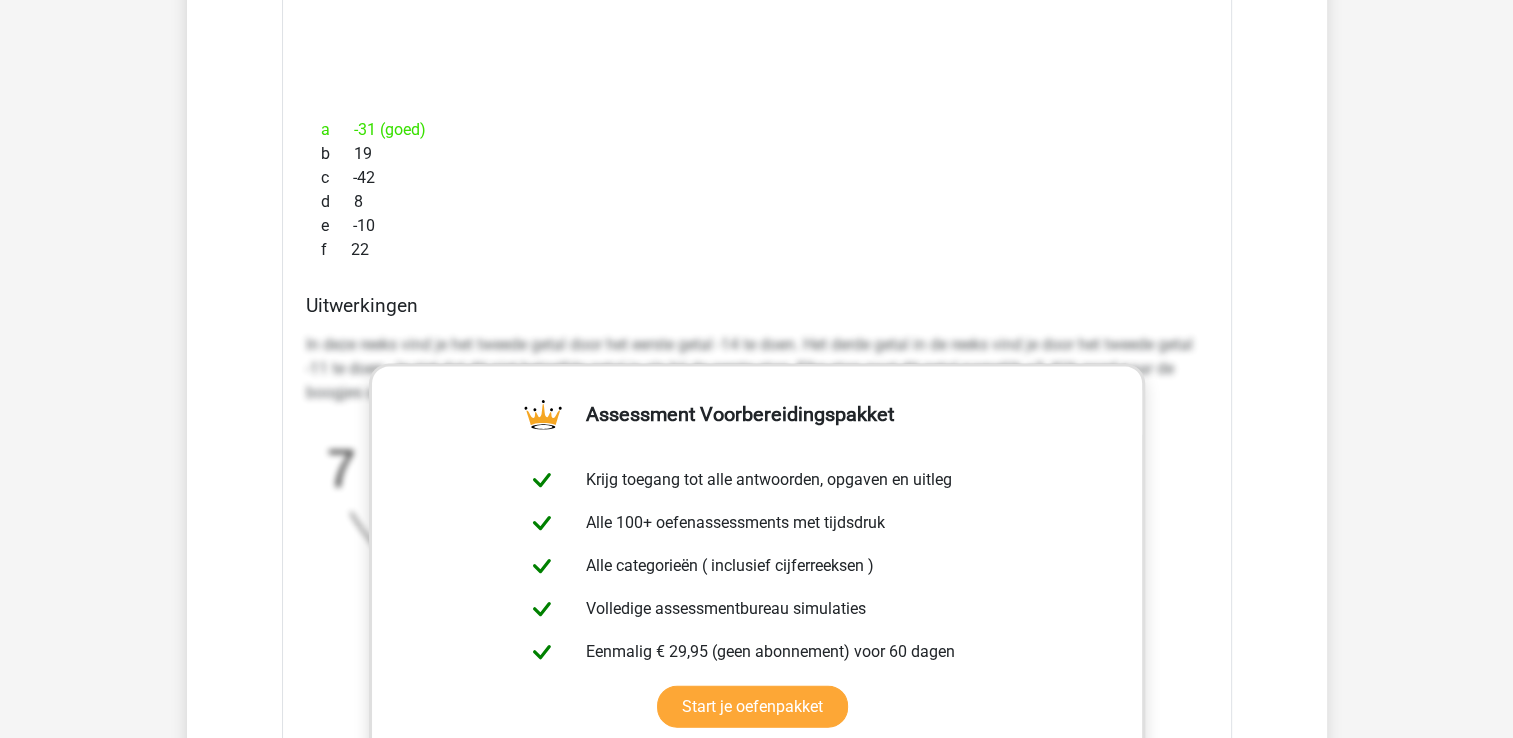 scroll, scrollTop: 3700, scrollLeft: 0, axis: vertical 